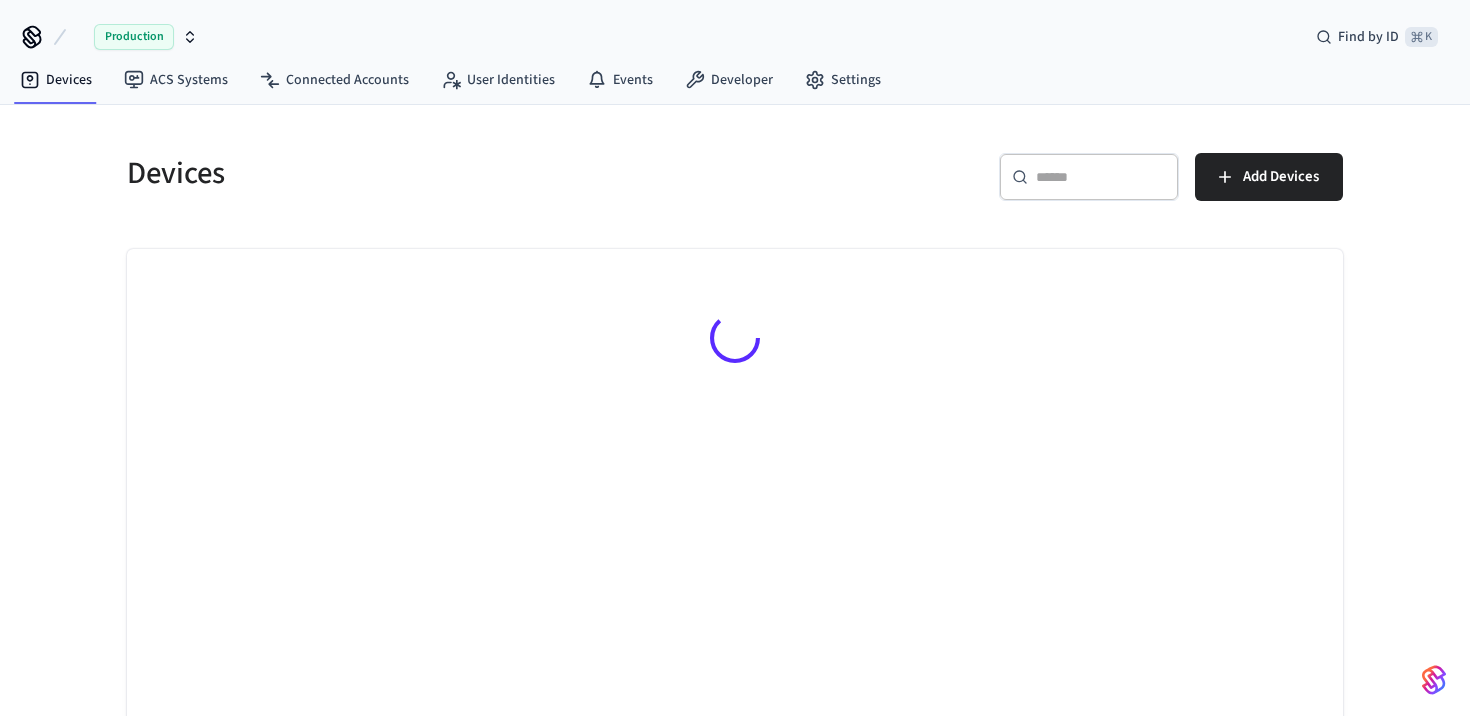 scroll, scrollTop: 0, scrollLeft: 0, axis: both 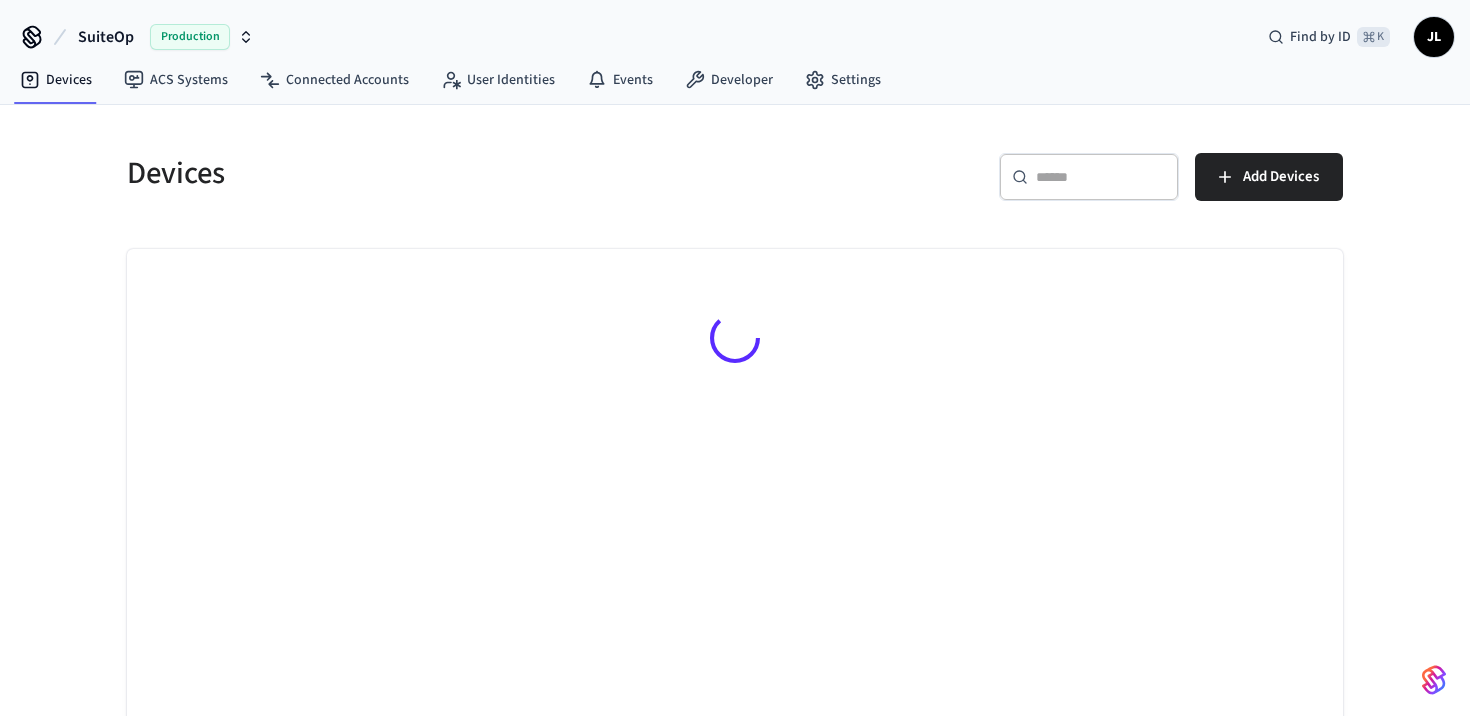 click at bounding box center [1101, 177] 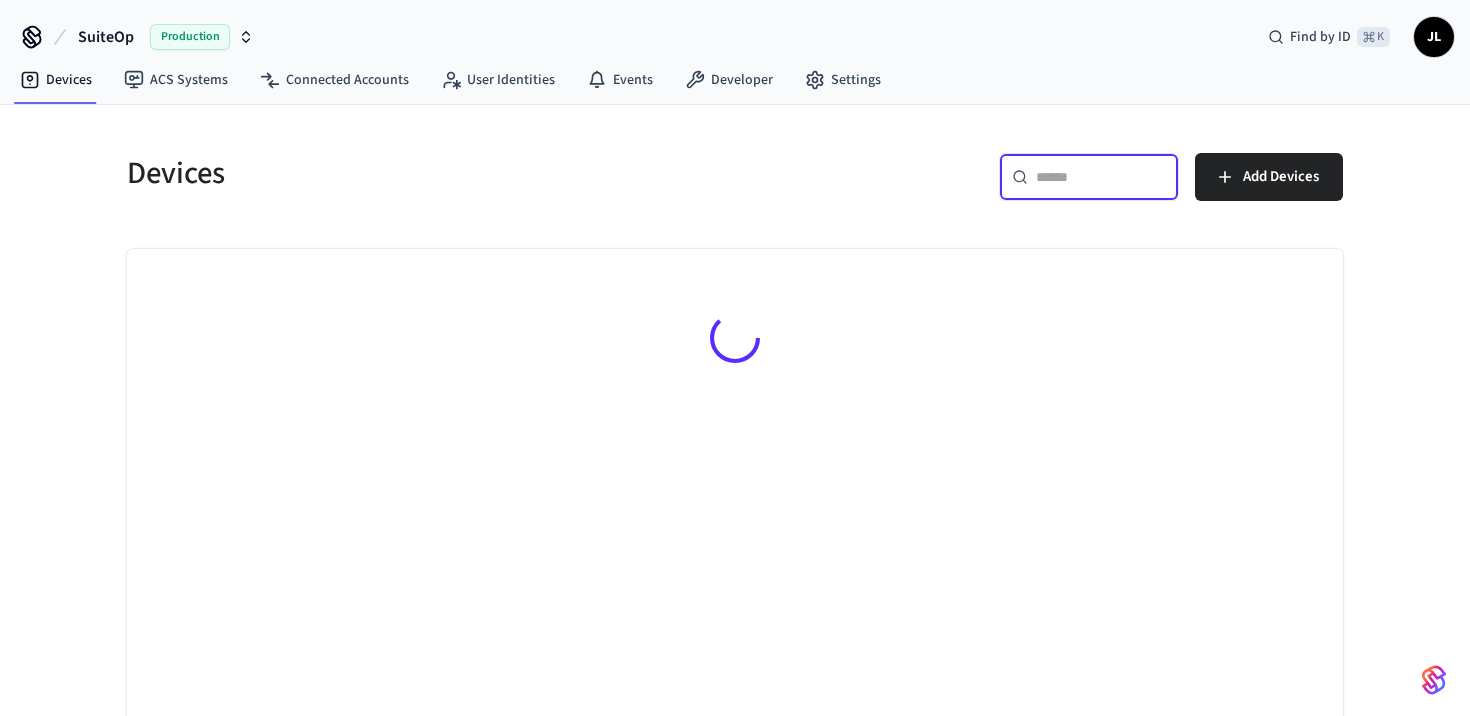 paste on "**********" 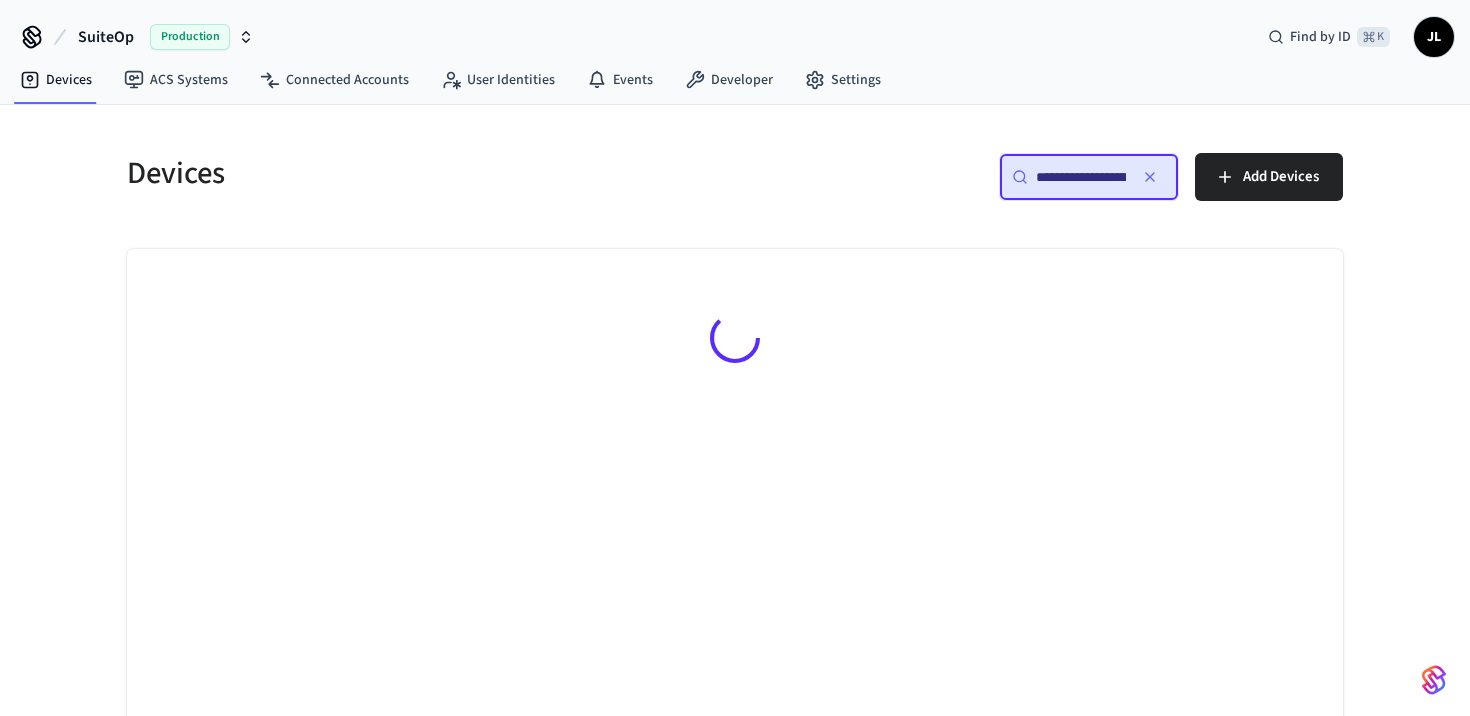 scroll, scrollTop: 0, scrollLeft: 150, axis: horizontal 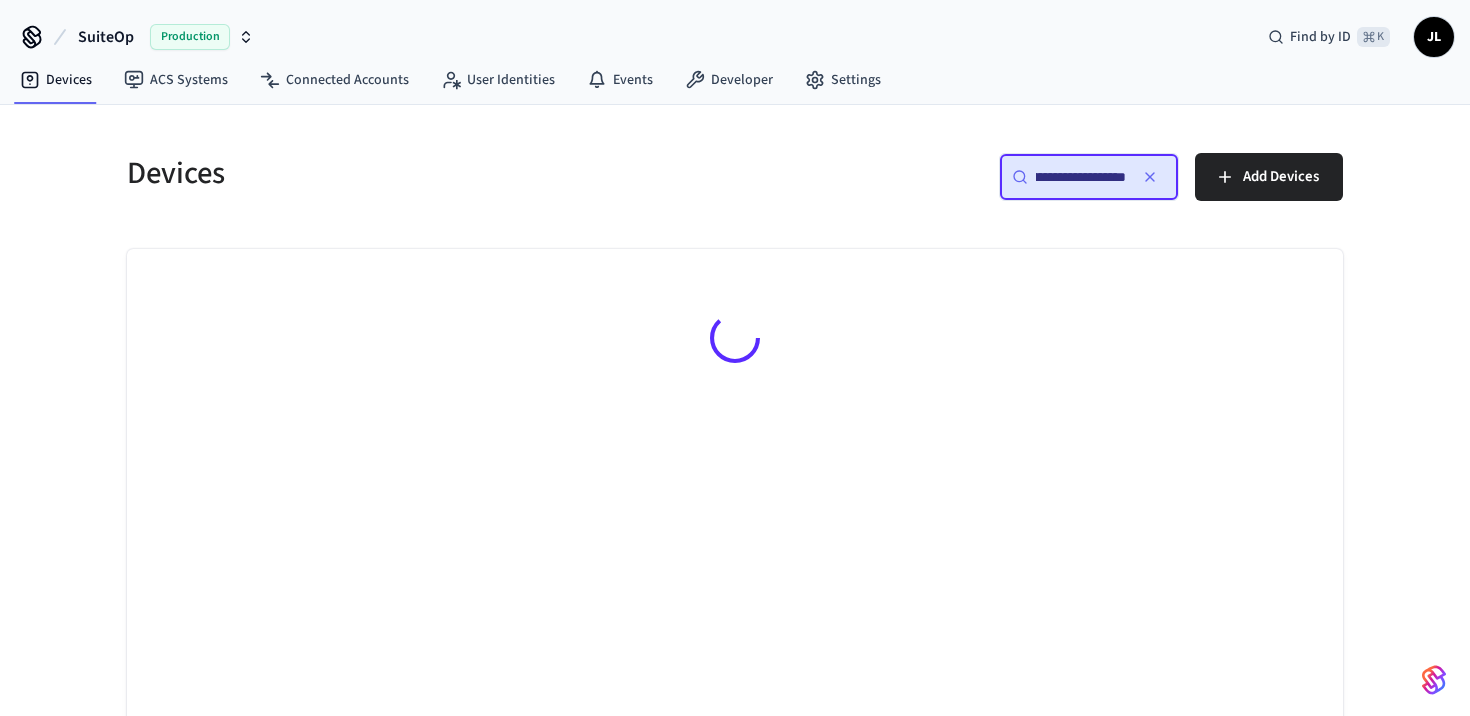 type on "**********" 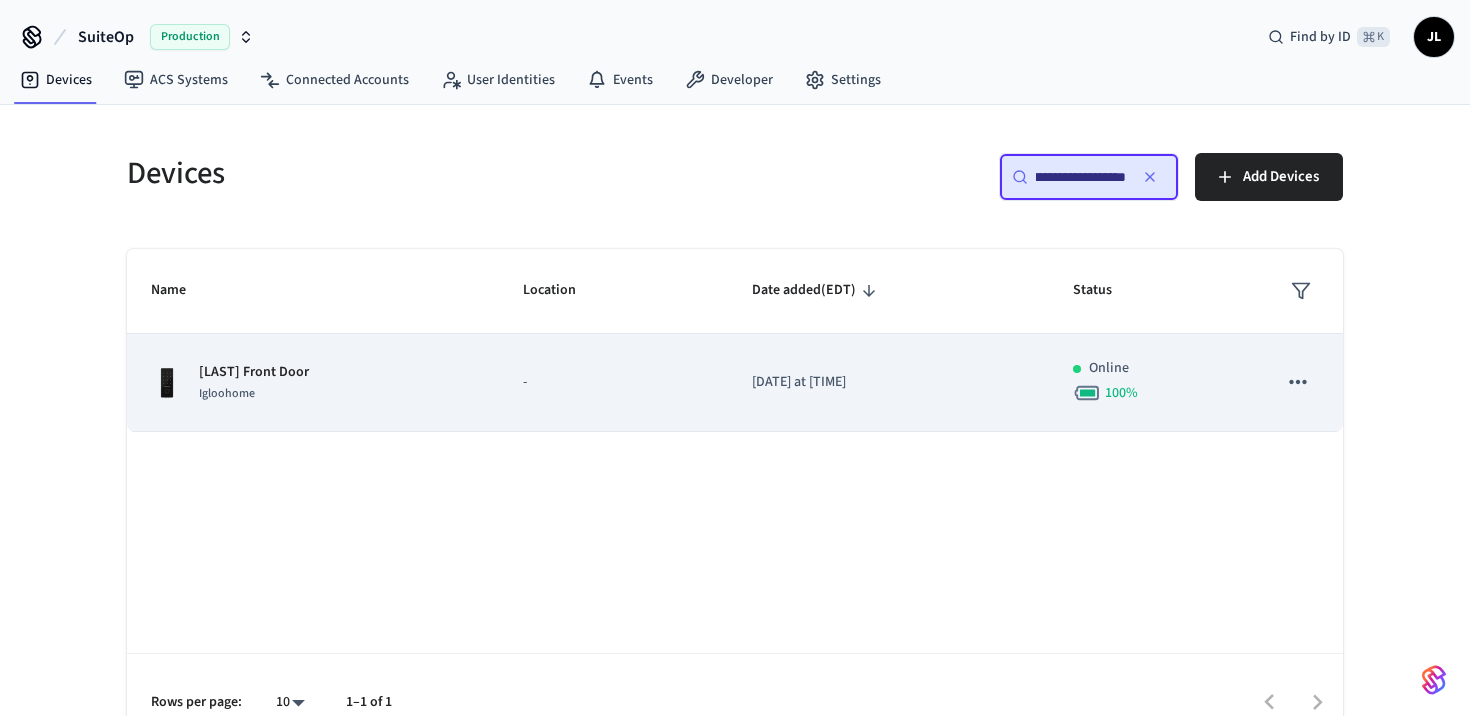 click on "[LAST] Front Door  Igloohome" at bounding box center (313, 383) 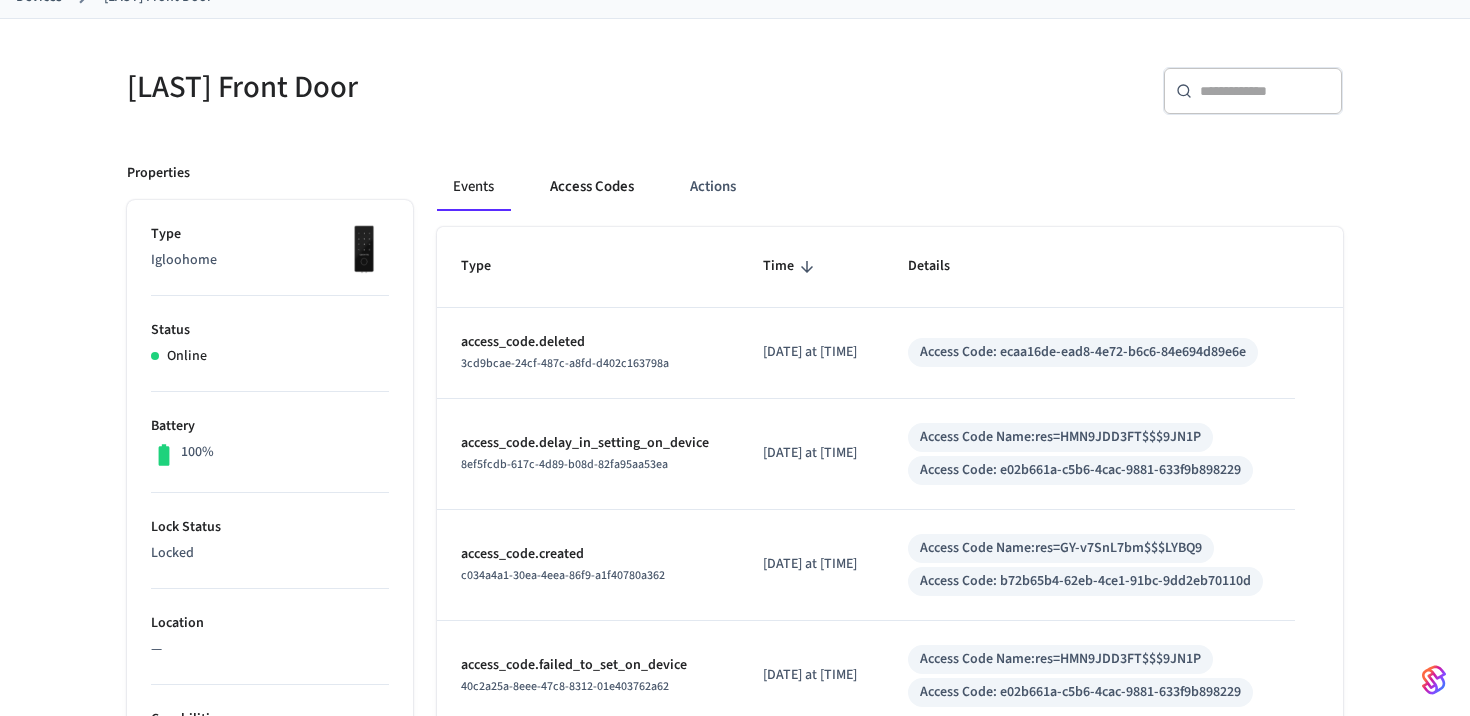 scroll, scrollTop: 132, scrollLeft: 0, axis: vertical 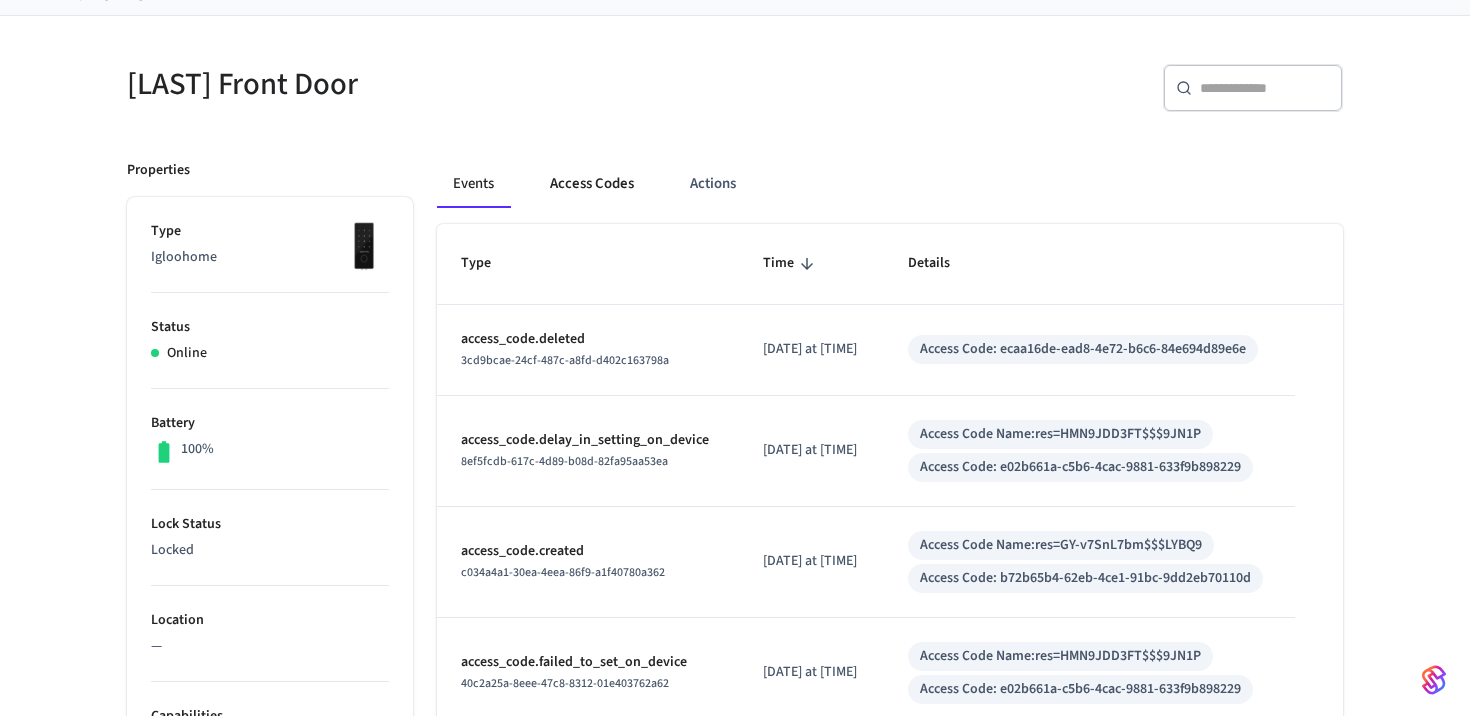 click on "Access Codes" at bounding box center [592, 184] 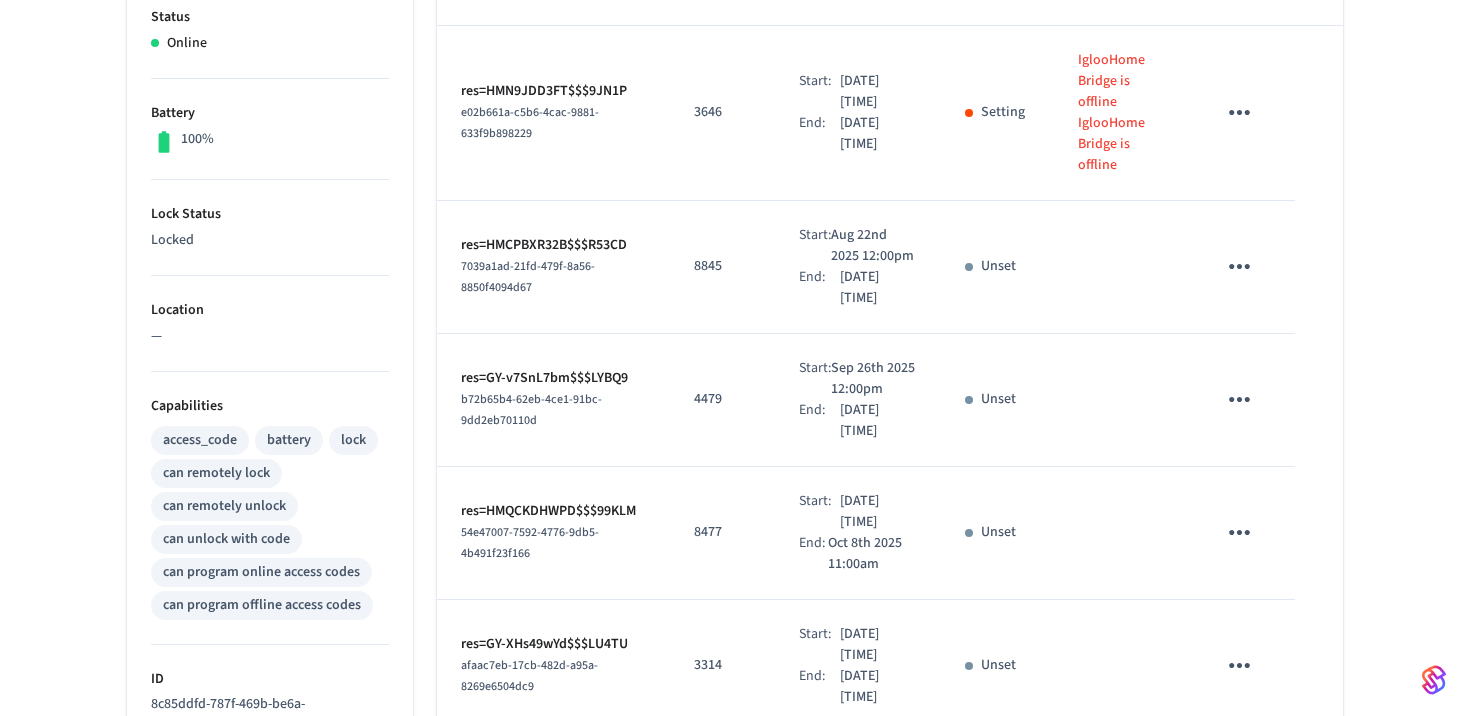 scroll, scrollTop: 0, scrollLeft: 0, axis: both 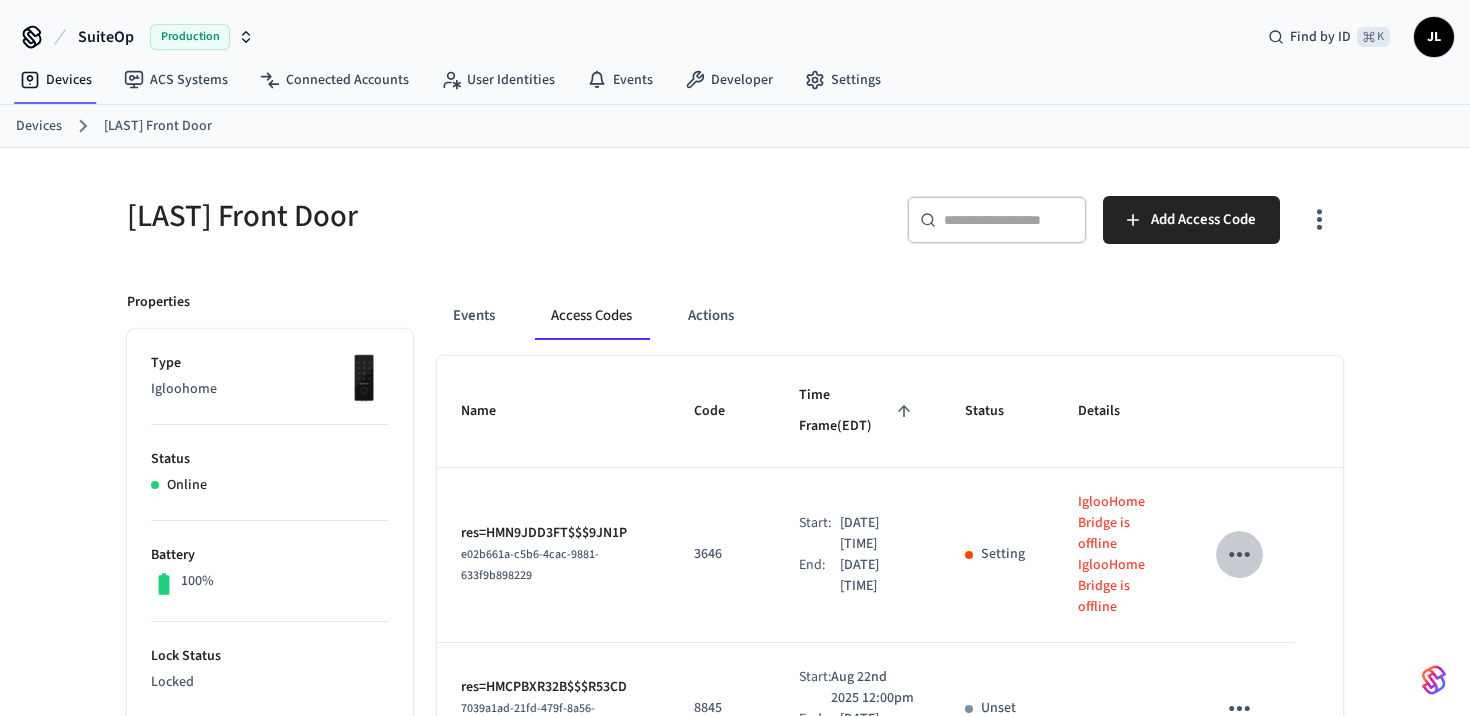 click 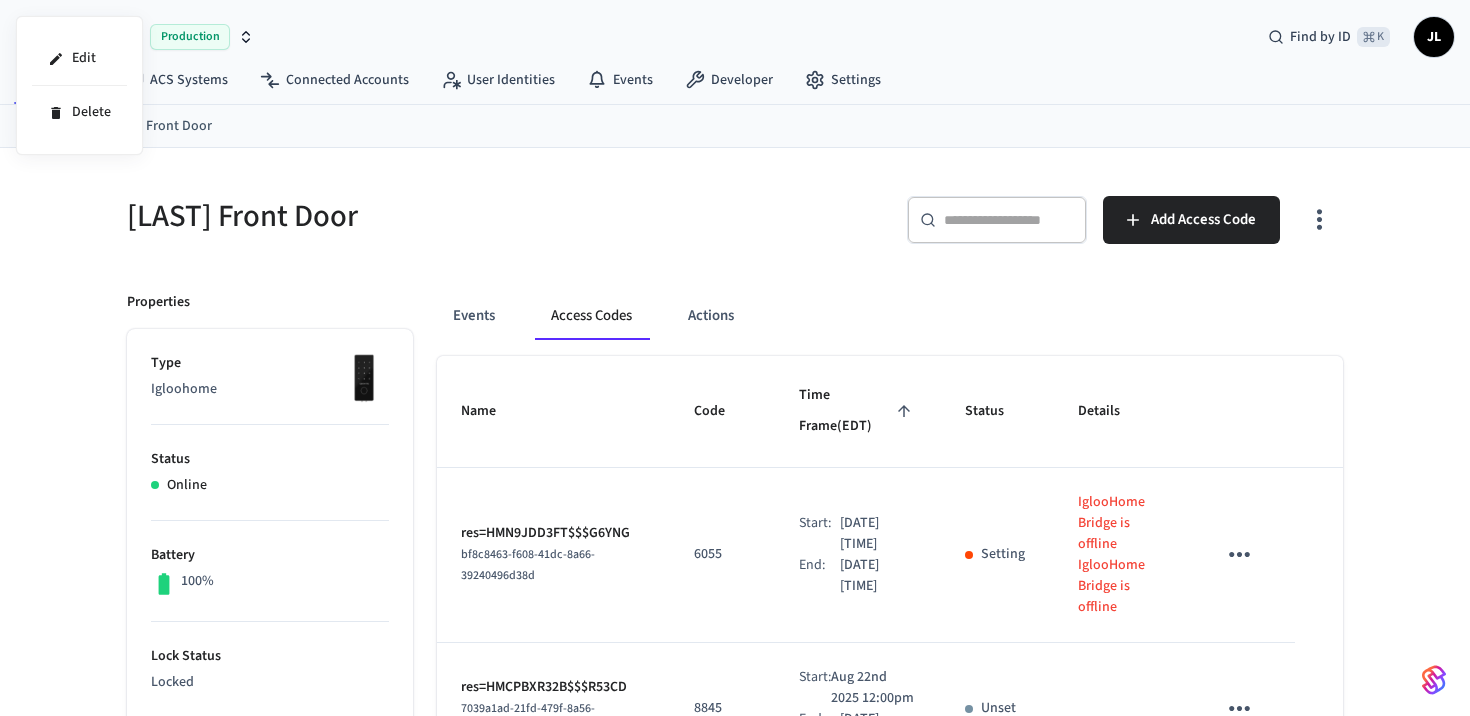 click at bounding box center (735, 358) 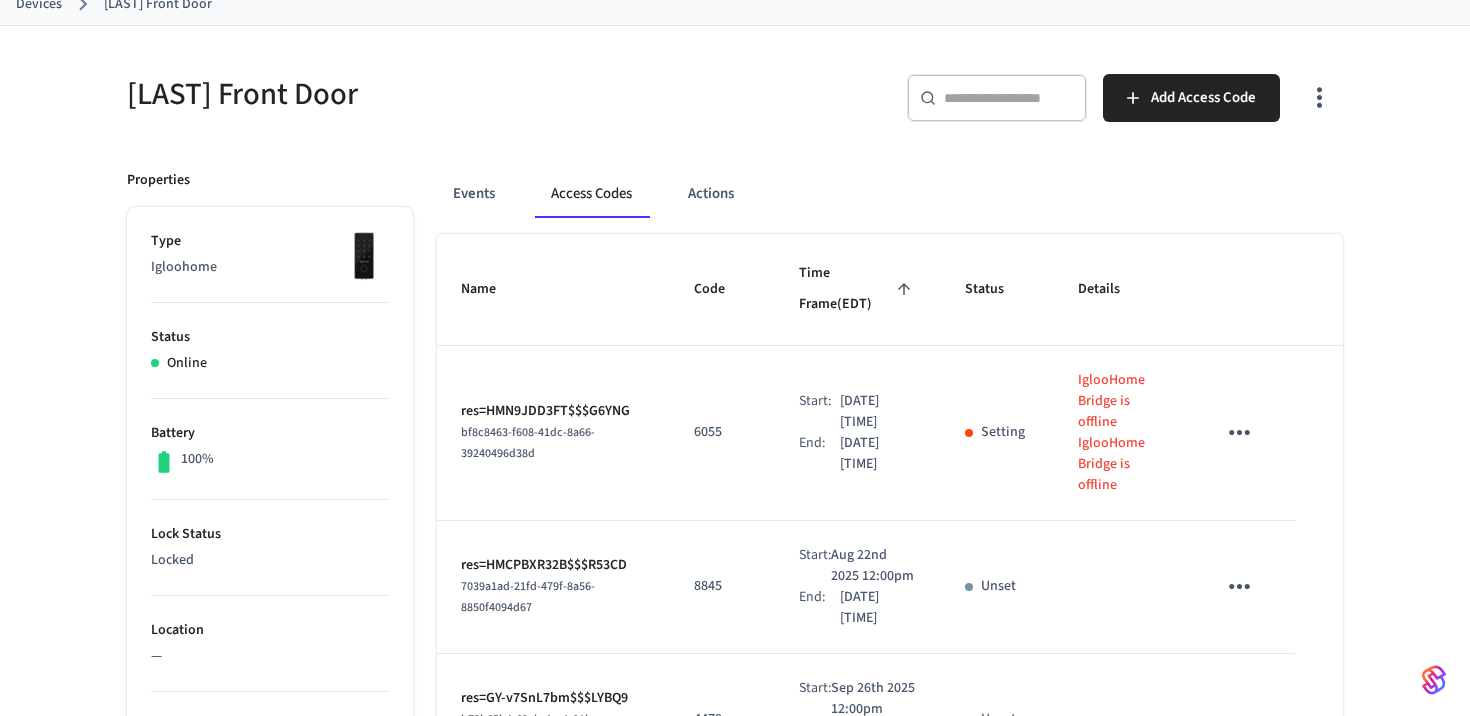 scroll, scrollTop: 121, scrollLeft: 0, axis: vertical 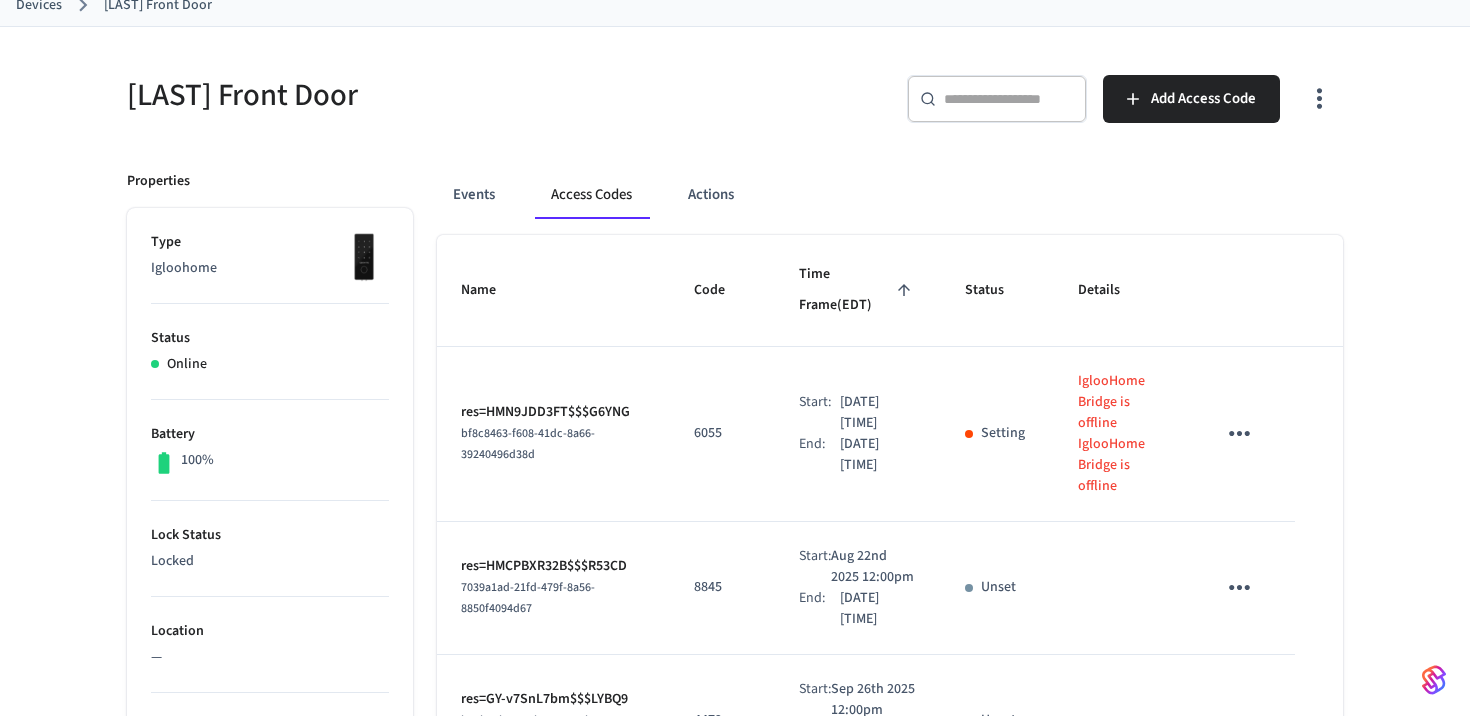 click on "[LAST] Front Door  ​ ​ Add Access Code Properties Type Igloohome Status Online Battery 100% Lock Status Locked Location — Capabilities access_code battery lock can remotely lock can remotely unlock can unlock with code can program online access codes can program offline access codes ID 8c85ddfd-787f-469b-be6a-951504709c06 Paired on ( EDT ) [DATE] at [TIME] Connected account cce23f4d-8b3d-40a1-bd7d-91006fd23b99 Custom Metadata Events Access Codes Actions Name Code Time Frame  (EDT) Status Details res=HMN9JDD3FT$$$G6YNG bf8c8463-f608-41dc-8a66-39240496d38d 6055 Start: [DATE] [TIME] End: [DATE] [TIME] Setting IglooHome Bridge is offline IglooHome Bridge is offline res=HMCPBXR32B$$$R53CD 7039a1ad-21fd-479f-8a56-8850f4094d67 8845 Start: [DATE] [TIME] End: [DATE] [TIME] Unset res=GY-v7SnL7bm$$$LYBQ9 b72b65b4-62eb-4ce1-91bc-9dd2eb70110d 4479 Start: [DATE] [TIME] End: [DATE] [TIME] Unset res=HMQCKDHWPD$$$99KLM 54e47007-7592-4776-9db5-4b491f23f166 8477 End:" at bounding box center (735, 903) 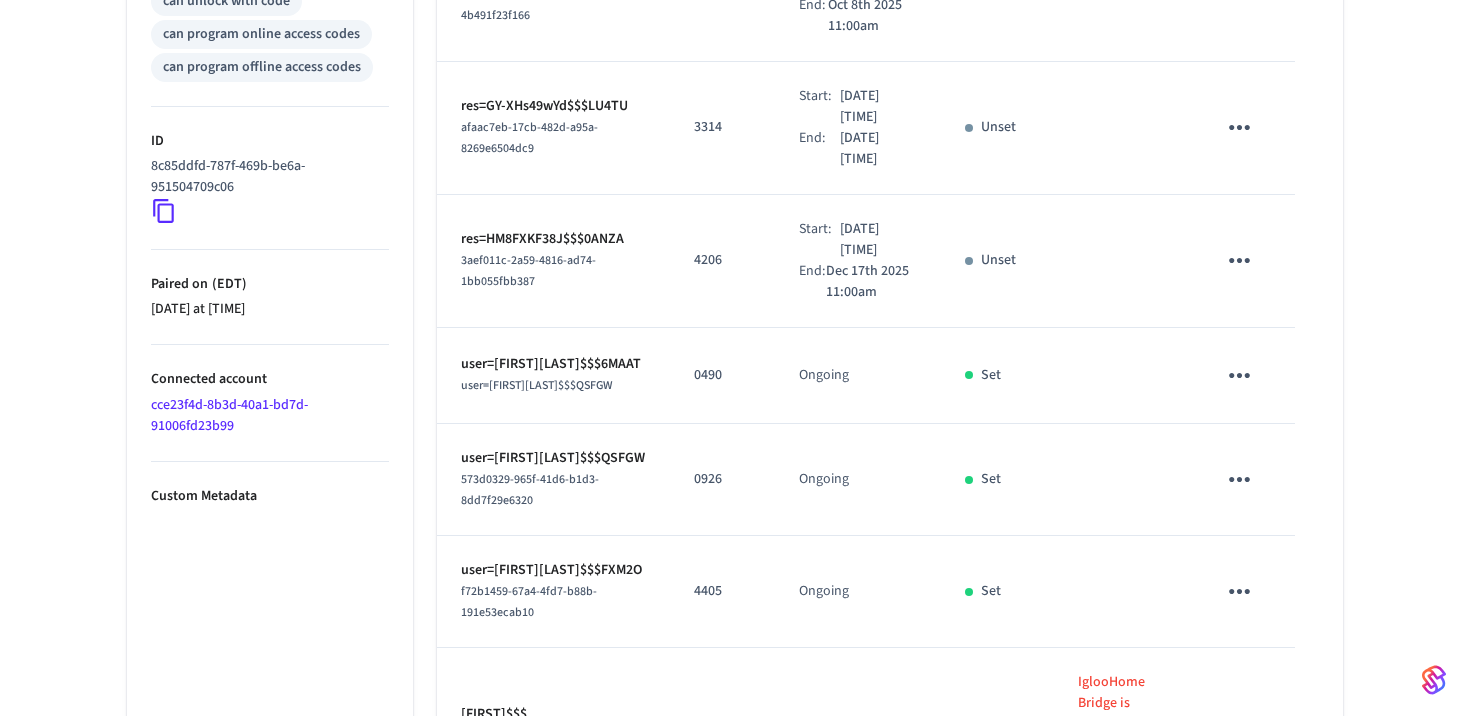 scroll, scrollTop: 972, scrollLeft: 0, axis: vertical 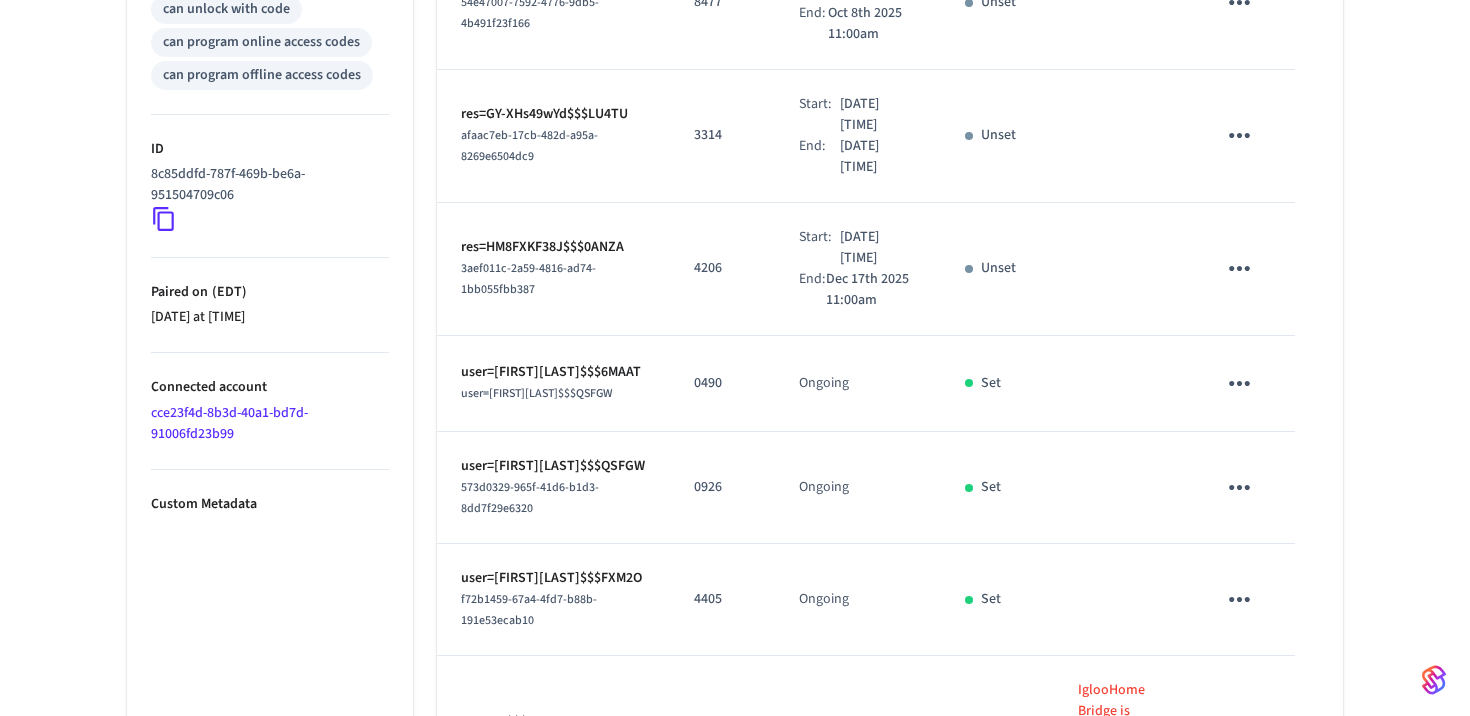 click 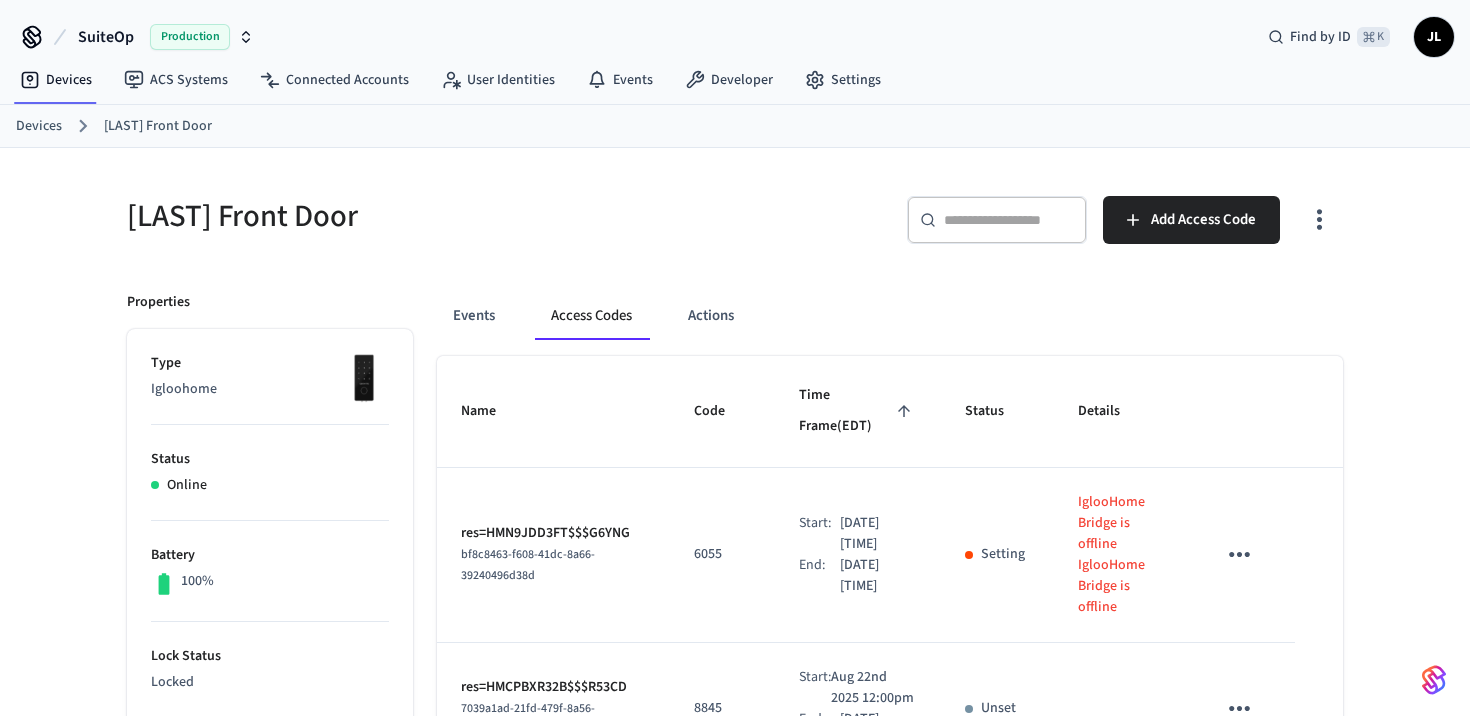 scroll, scrollTop: 23, scrollLeft: 0, axis: vertical 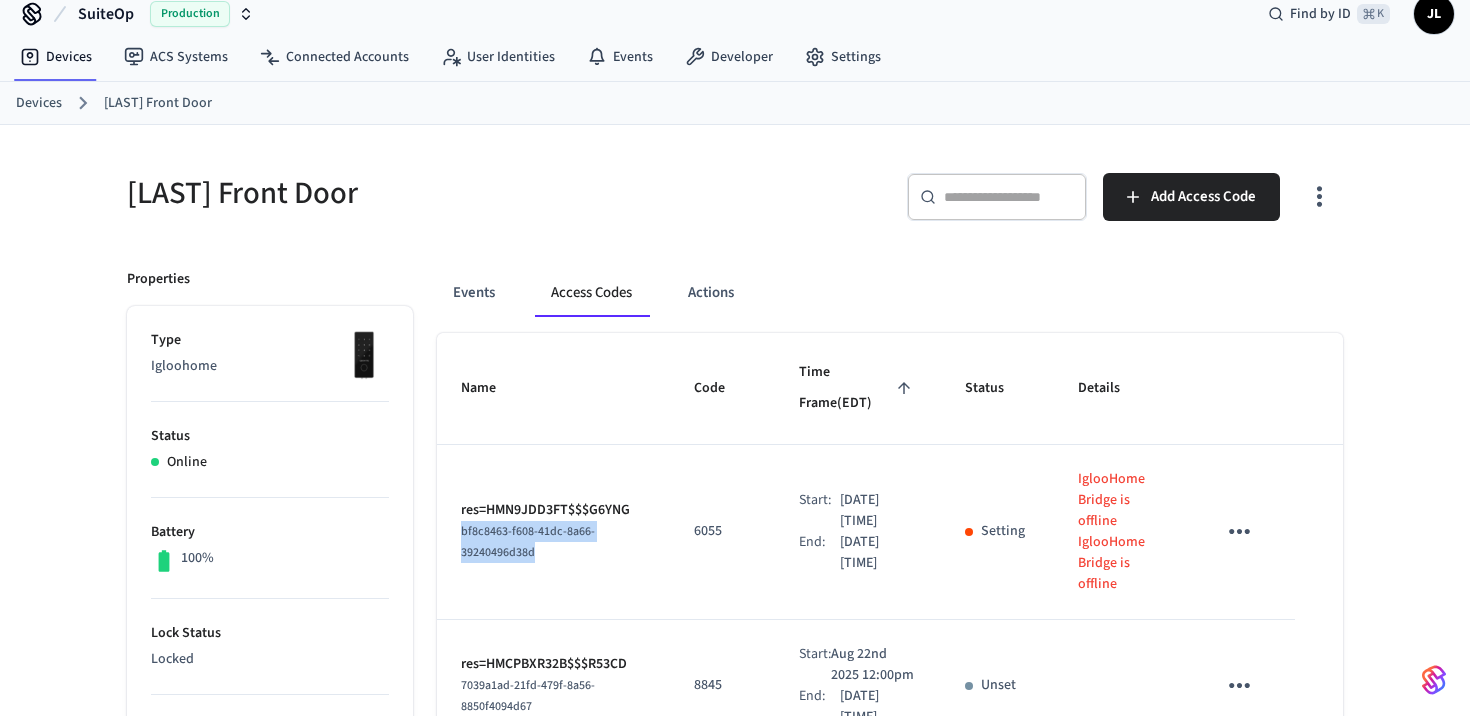 drag, startPoint x: 554, startPoint y: 554, endPoint x: 452, endPoint y: 526, distance: 105.773346 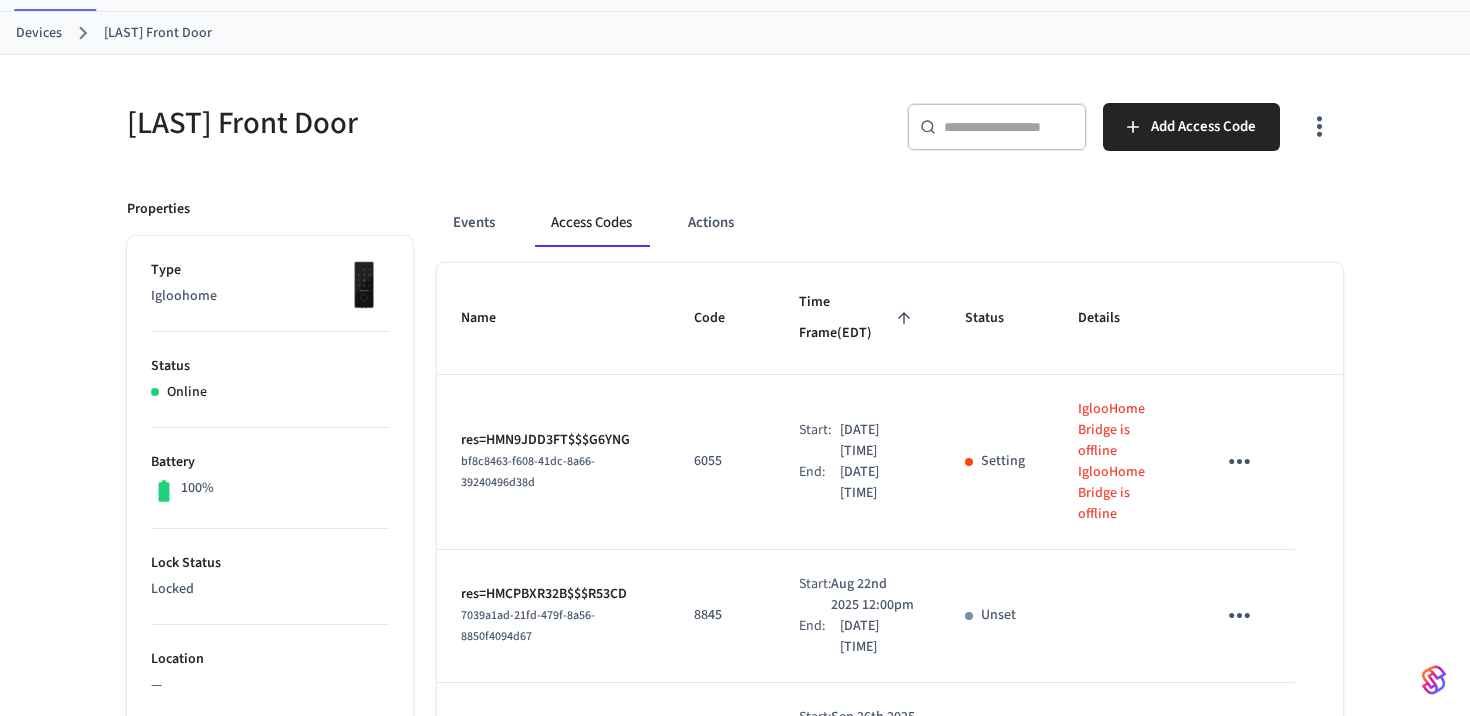 click on "Events Access Codes Actions Name Code Time Frame  (EDT) Status Details res=HMN9JDD3FT$$$G6YNG bf8c8463-f608-41dc-8a66-39240496d38d 6055 Start: [DATE] [TIME] End: [DATE] [TIME] Setting IglooHome Bridge is offline IglooHome Bridge is offline res=HMCPBXR32B$$$R53CD 7039a1ad-21fd-479f-8a56-8850f4094d67 8845 Start: [DATE] [TIME] End: [DATE] [TIME] Unset res=GY-v7SnL7bm$$$LYBQ9 b72b65b4-62eb-4ce1-91bc-9dd2eb70110d 4479 Start: [DATE] [TIME] End: [DATE] [TIME] Unset res=HMQCKDHWPD$$$99KLM 54e47007-7592-4776-9db5-4b491f23f166 8477 Start: [DATE] [TIME] End: [DATE] [TIME] Unset res=GY-XHs49wYd$$$LU4TU afaac7eb-17cb-482d-a95a-8269e6504dc9 3314 Start: [DATE] [TIME] End: [DATE] [TIME] Unset res=HM8FXKF38J$$$0ANZA 3aef011c-2a59-4816-ad74-1bb055fbb387 4206 Start: [DATE] [TIME] End: [DATE] [TIME] Unset user=[FIRST][LAST]$$$6MAAT 9e545040-f404-4e8f-a2d1-2919310dfc64 0490 Ongoing Set user=[FIRST][LAST]$$$QSFGW 0926 Ongoing Set 4405 Ongoing" at bounding box center [878, 991] 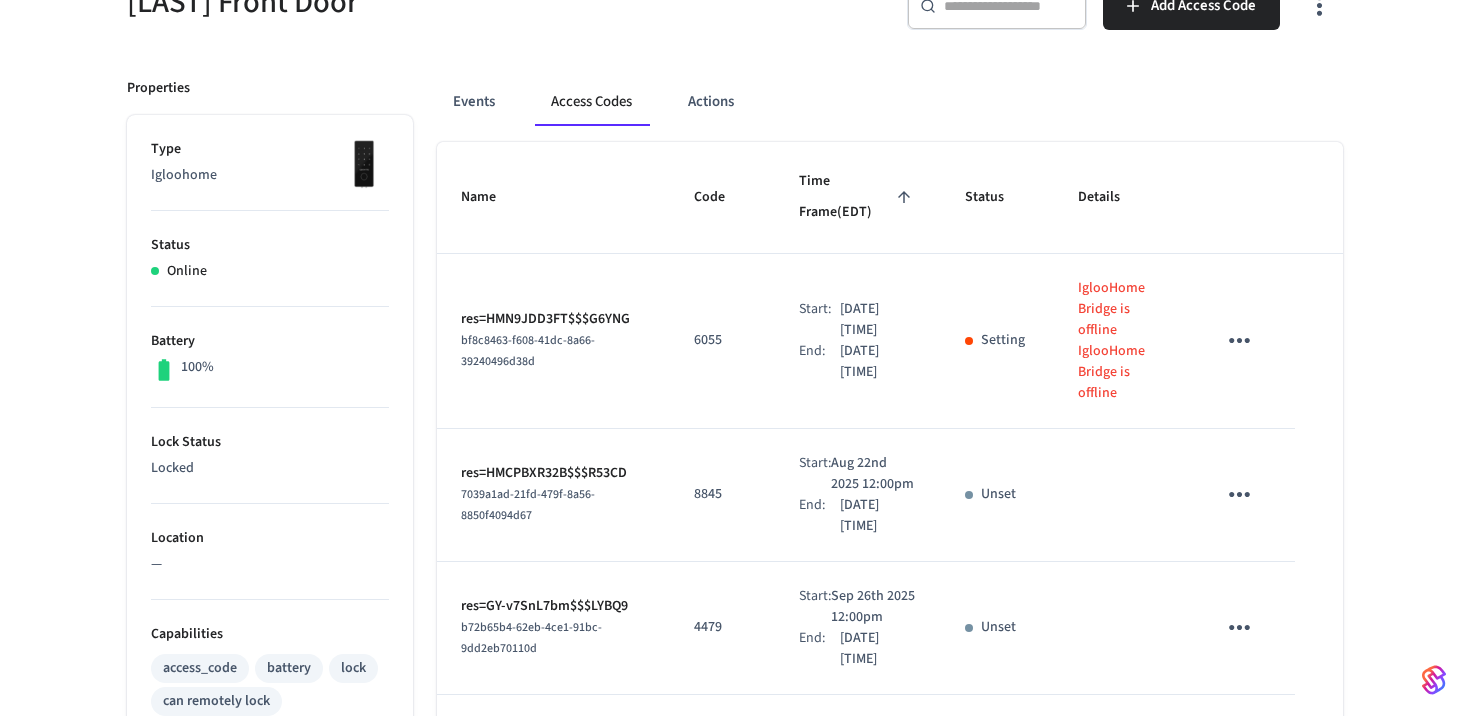 scroll, scrollTop: 0, scrollLeft: 0, axis: both 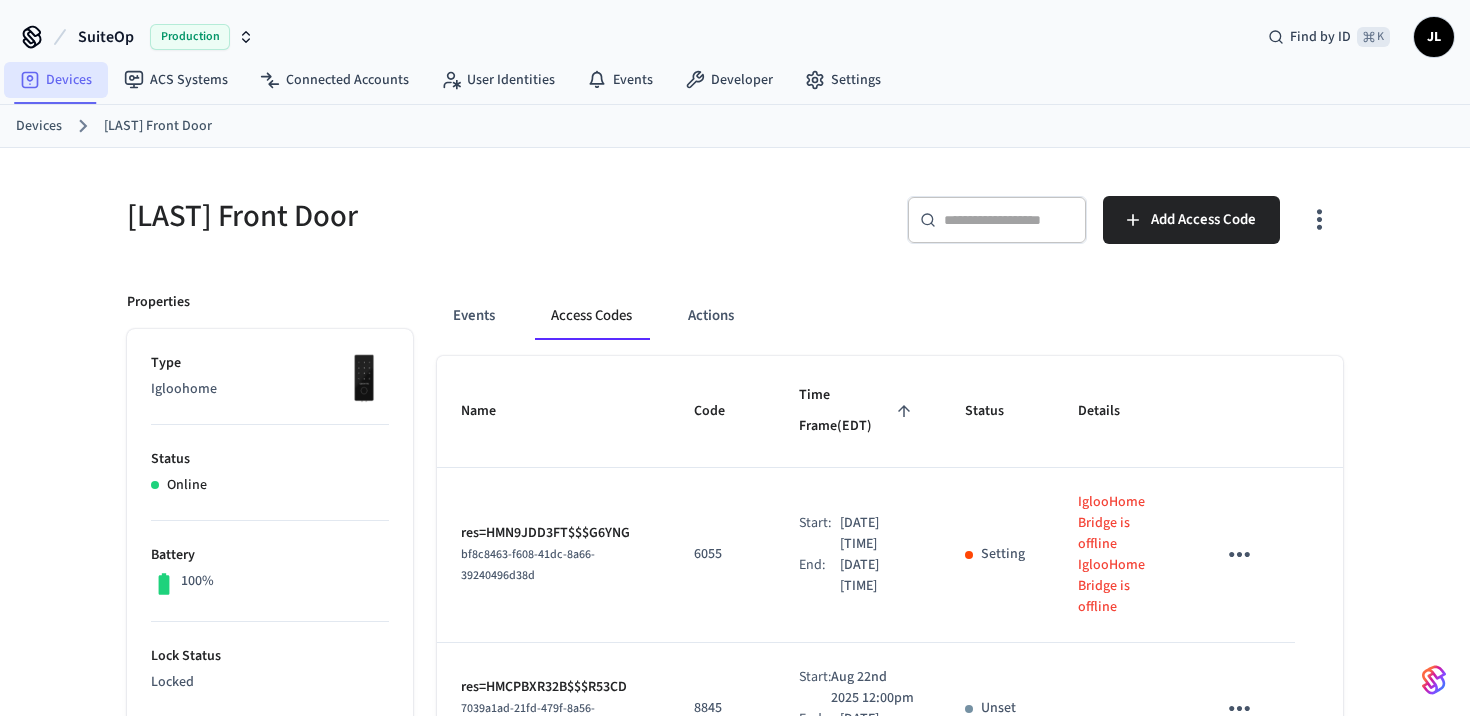 click on "Devices" at bounding box center [56, 80] 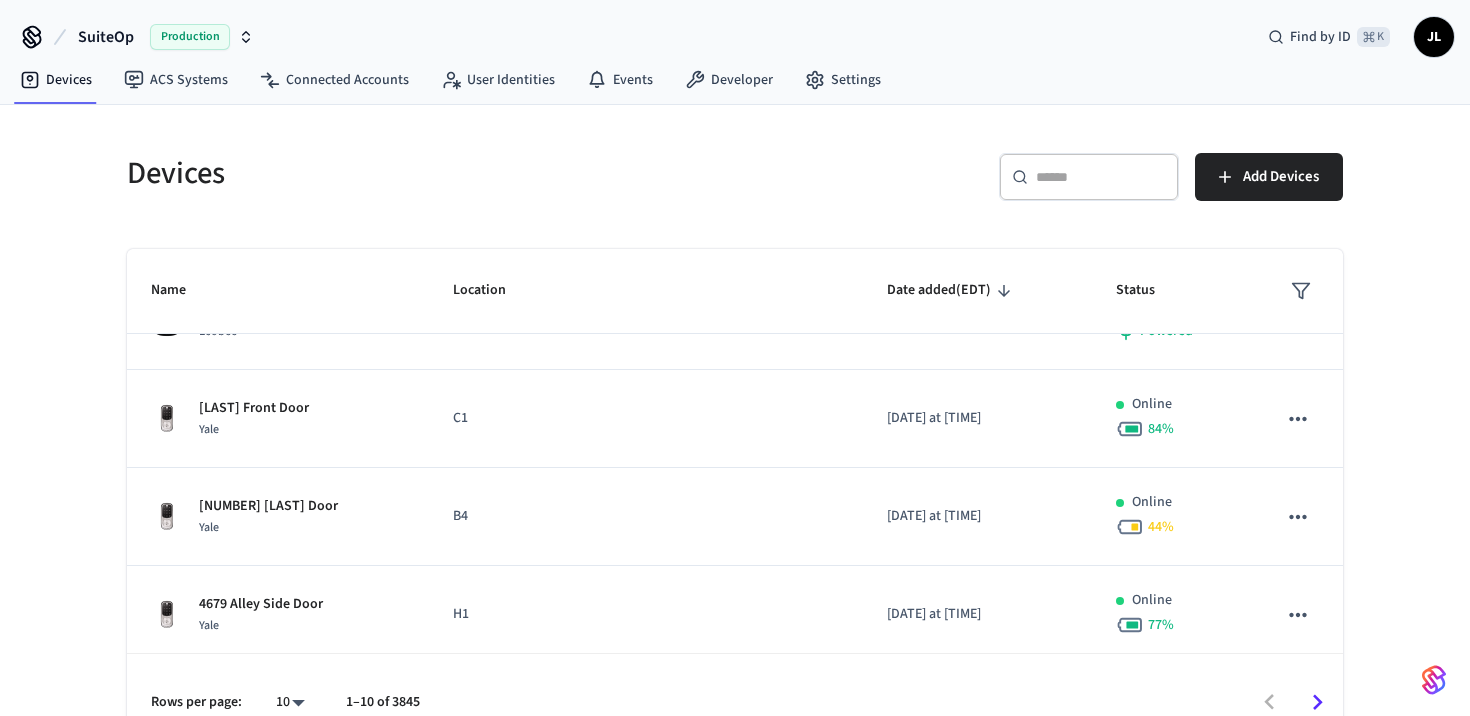 scroll, scrollTop: 654, scrollLeft: 0, axis: vertical 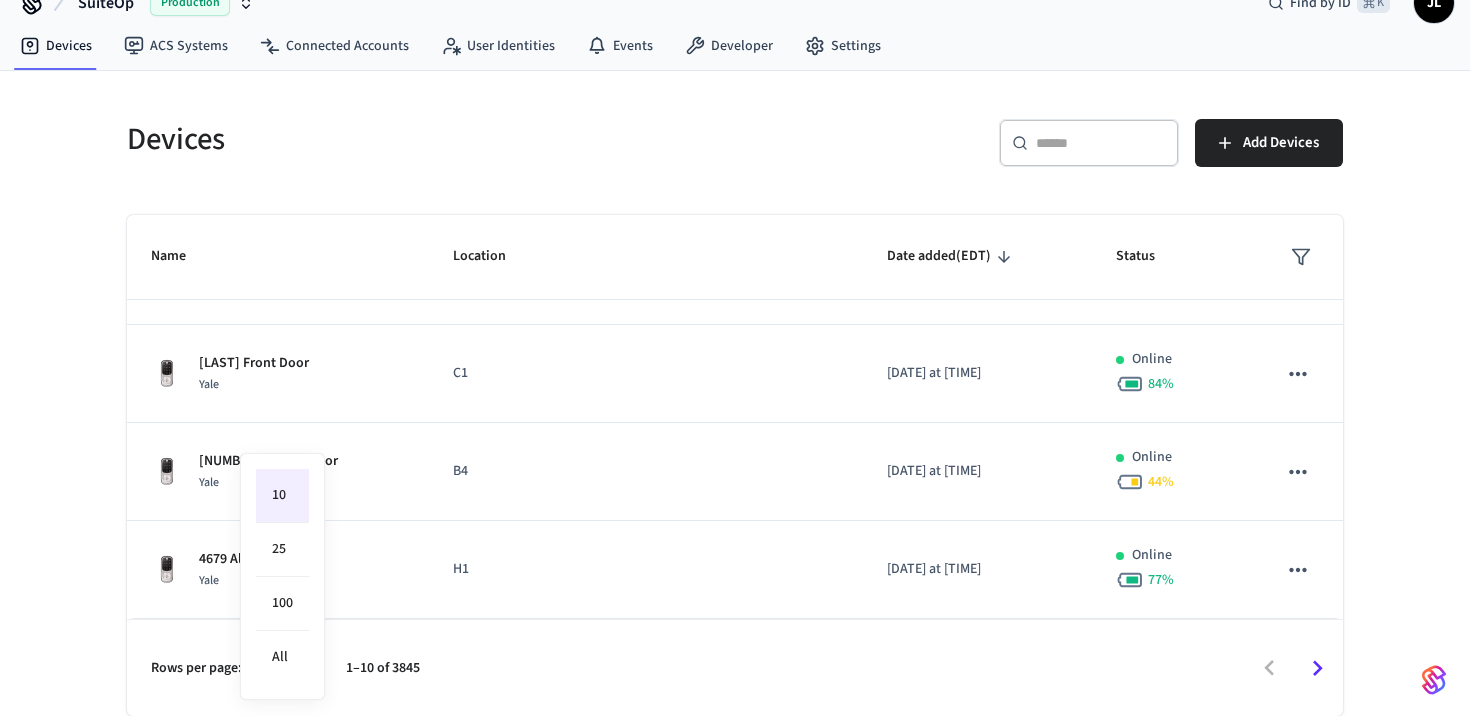 click on "SuiteOp Production Find by ID ⌘ K JL Devices ACS Systems Connected Accounts User Identities Events Developer Settings Devices ​ ​ Add Devices Name Location Date added  (EDT) Status 37 Atlantic Dr Wyze - [DATE] at [TIME] Online 99 % PHL_13JEFF_05 neww Ttlock - [DATE] at [TIME] Online 83 % BR 3 [LAST] [FIRST] [DATE] at [TIME] Offline 637 S Orlando #8 Igloohome - [DATE] at [TIME] Online 100 % Upstairs Ecobee 2404 Broadway, [CITY], [STATE], [ZIP], US [DATE] at [TIME] Online Powered Living Room Ecobee 3465 Columbia St, [CITY], [STATE], [ZIP], US [DATE] at [TIME] Online Powered Living Room Ecobee 4679 Harbinson Ave, [CITY], [STATE], [ZIP], US [DATE] at [TIME] Online Powered 3465 Front Door Yale C1 [DATE] at [TIME] Online 84 % 2404 Carriage House Door Yale B4 [DATE] at [TIME] Online 44 % 4679 Alley Side Door Yale H1 [DATE] at [TIME] Online 77 % Rows per page: 10 ** 1–10 of 3845 6 /devices/list 6 /devices/unmanaged/list 4 /devices/get 12 /access_codes/list" at bounding box center (735, 341) 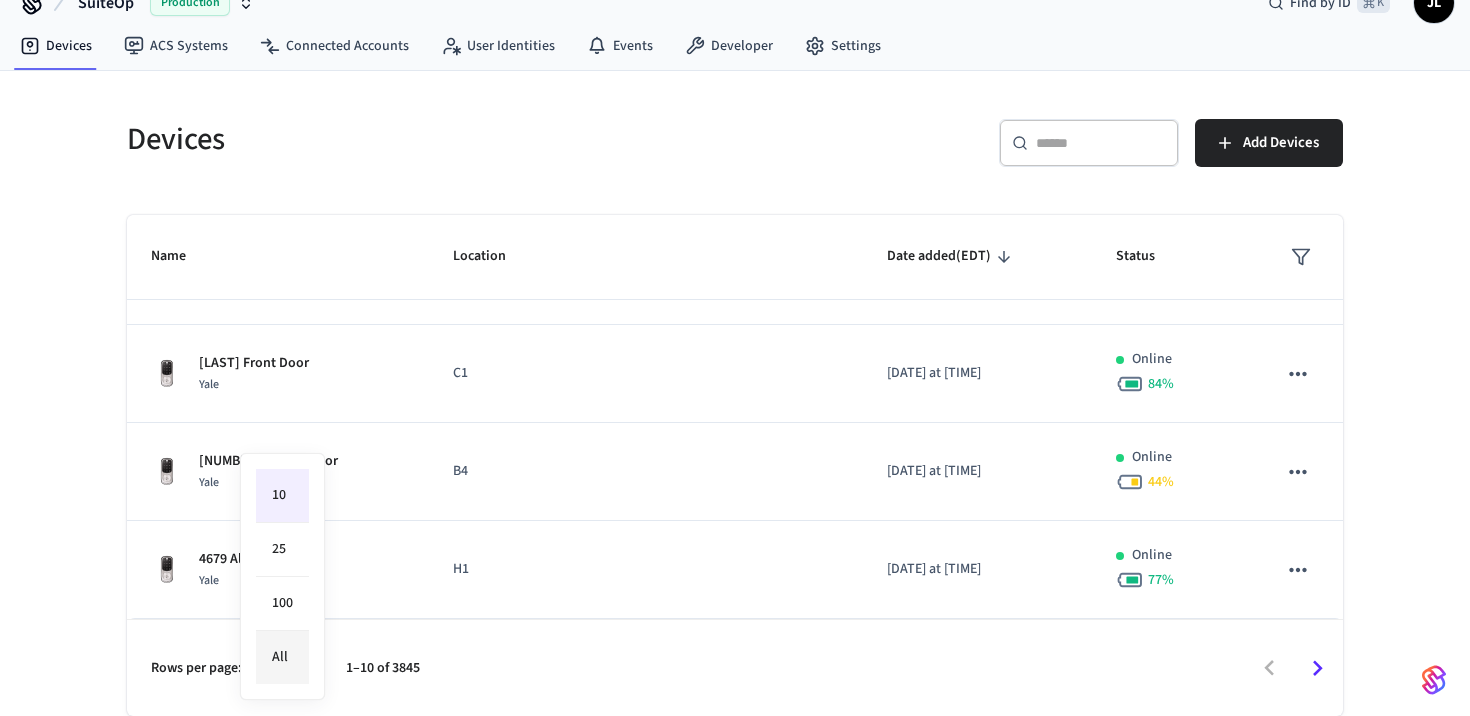 click on "All" at bounding box center (282, 657) 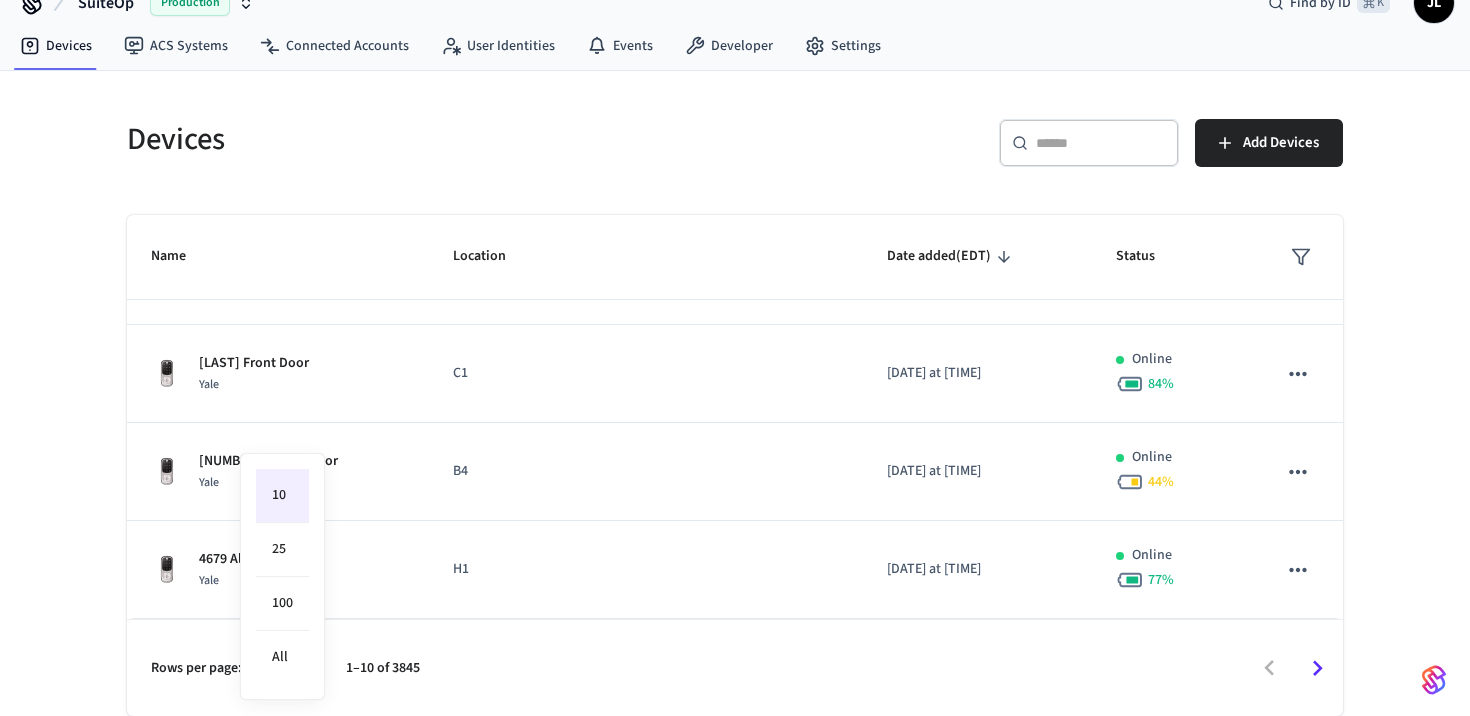 click on "10" at bounding box center (282, 496) 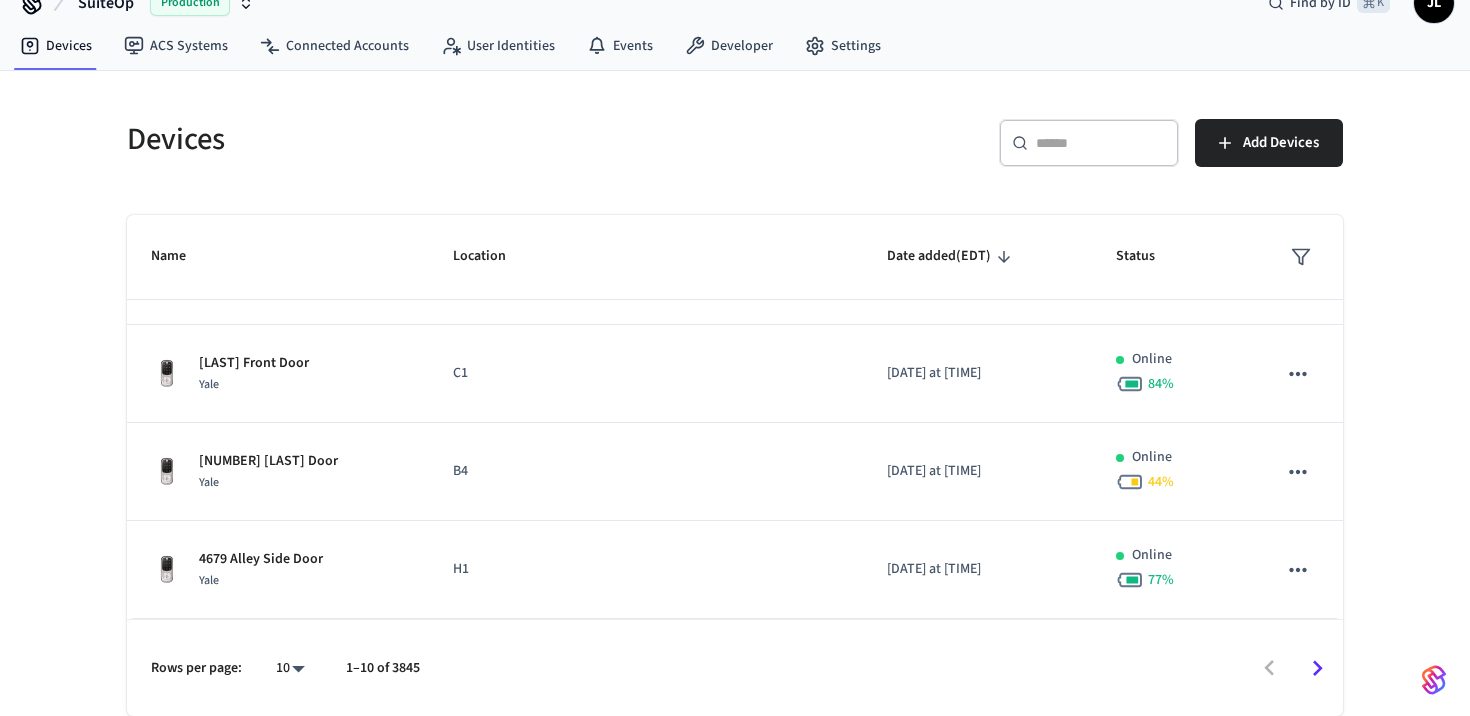 click on "Devices ​ ​ Add Devices Name Location Date added  (EDT) Status 37 Atlantic Dr Wyze - [DATE] at [TIME] Online 99 % PHL_13JEFF_05 neww Ttlock - [DATE] at [TIME] Online 83 % BR 3 [LAST] [FIRST] [DATE] at [TIME] Offline 637 S Orlando #8 Igloohome - [DATE] at [TIME] Online 100 % Upstairs Ecobee 2404 Broadway, [CITY], [STATE], [ZIP], US [DATE] at [TIME] Online Powered Living Room Ecobee 3465 Columbia St, [CITY], [STATE], [ZIP], US [DATE] at [TIME] Online Powered Living Room Ecobee 4679 Harbinson Ave, [CITY], [STATE], [ZIP], US [DATE] at [TIME] Online Powered 3465 Front Door Yale C1 [DATE] at [TIME] Online 84 % 2404 Carriage House Door Yale B4 [DATE] at [TIME] Online 44 % 4679 Alley Side Door Yale H1 [DATE] at [TIME] Online 77 % Rows per page: 10 ** 1–10 of 3845" at bounding box center [735, 405] 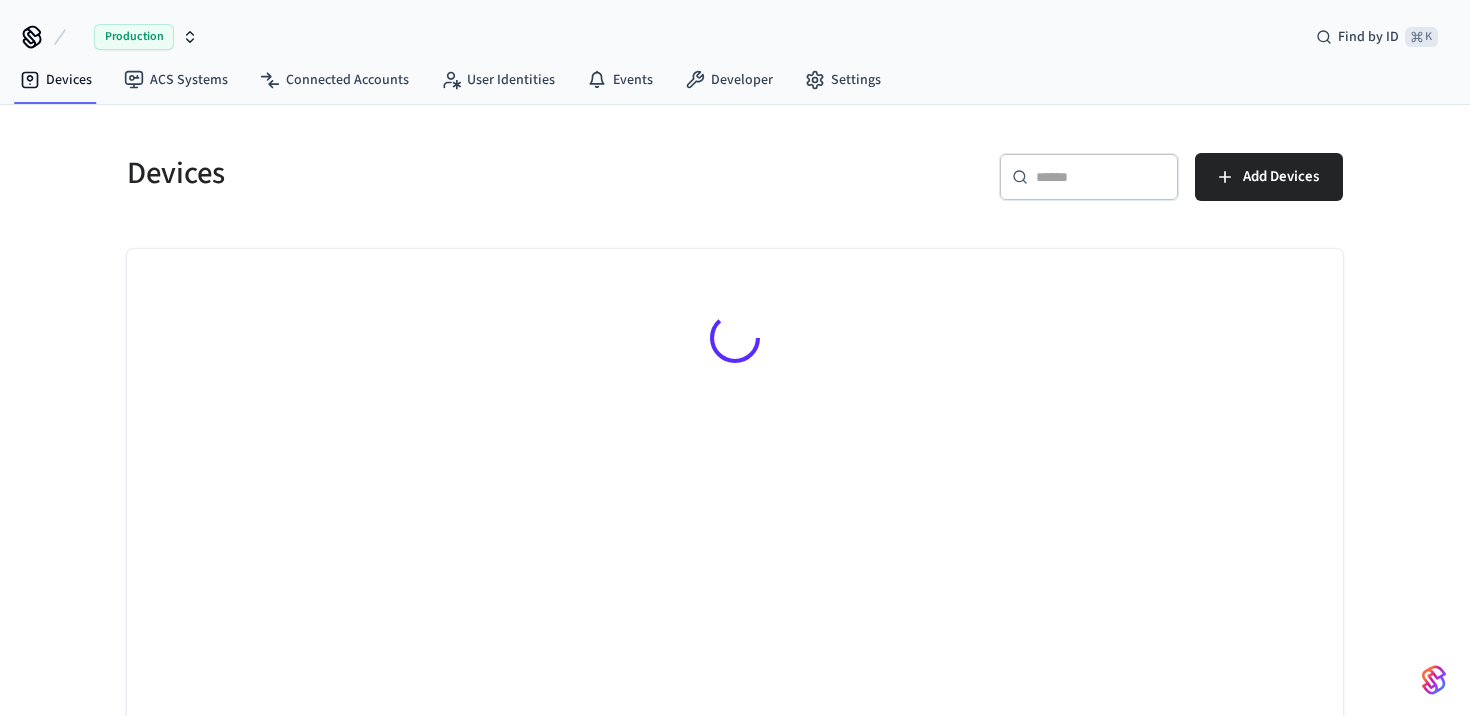scroll, scrollTop: 34, scrollLeft: 0, axis: vertical 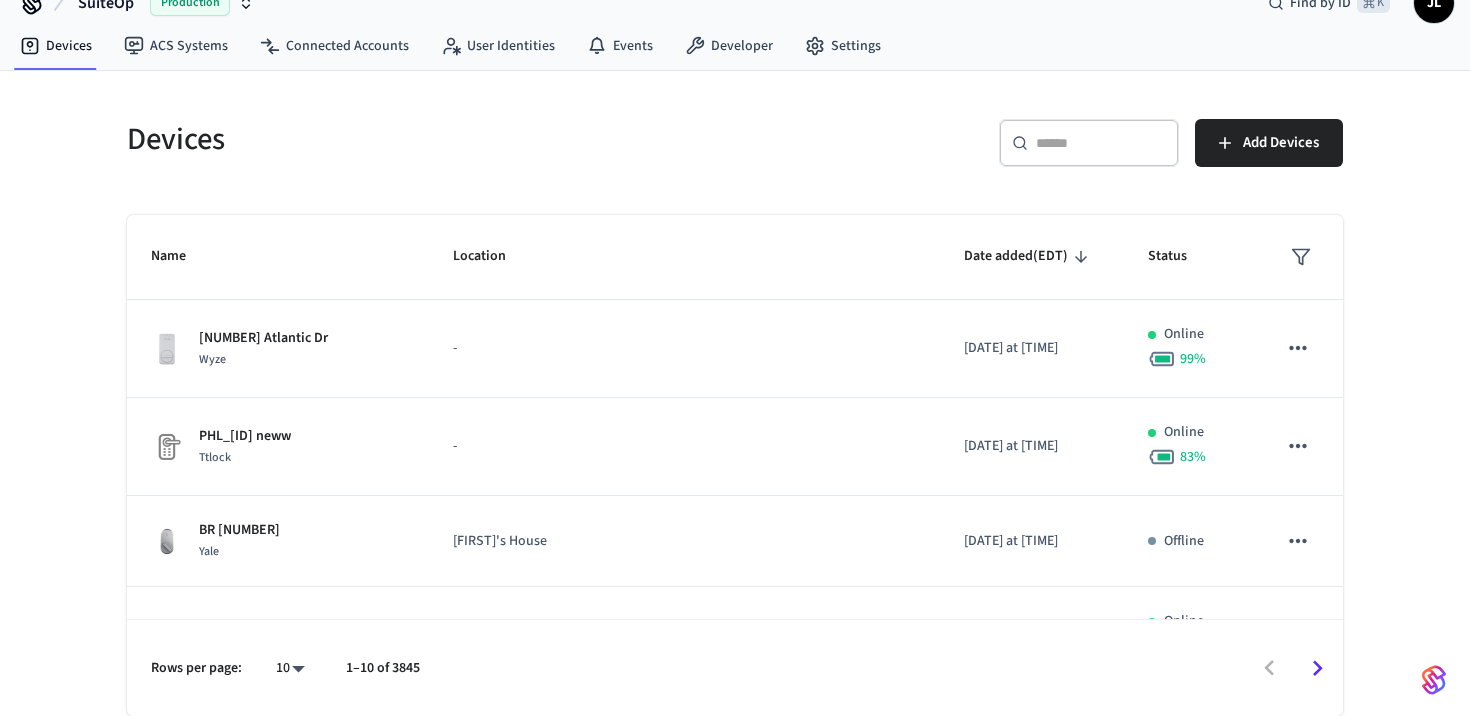 click on "SuiteOp Production Find by ID ⌘ K JL Devices ACS Systems Connected Accounts User Identities Events Developer Settings Devices ​ ​ Add Devices Name Location Date added  (EDT) Status 37 Atlantic Dr Wyze - [DATE] at [TIME] Online 99 % PHL_13JEFF_05 neww Ttlock - [DATE] at [TIME] Online 83 % BR 3 Yale John's House [DATE] at [TIME] Offline 637 S Orlando #8 Igloohome - [DATE] at [TIME] Online 100 % Upstairs Ecobee 2404 Broadway, San Diego, CA, 92102, US [DATE] at [TIME] Online Powered Living Room Ecobee 3465 Columbia St, San Diego, CA, 92103, US [DATE] at [TIME] Online Powered Living Room Ecobee 4679 Harbinson Ave, La Mesa, CA, 91942, US [DATE] at [TIME] Online Powered 3465 Front Door Yale C1 [DATE] at [TIME] Online 84 % 2404 Carriage House Door Yale B4 [DATE] at [TIME] Online 44 % 4679 Alley Side Door Yale H1 [DATE] at [TIME] Online 77 % Rows per page: 10 ** 1–10 of 3845 3 /devices/list 3 /devices/unmanaged/list Devices | Seam Copy ID" at bounding box center [735, 341] 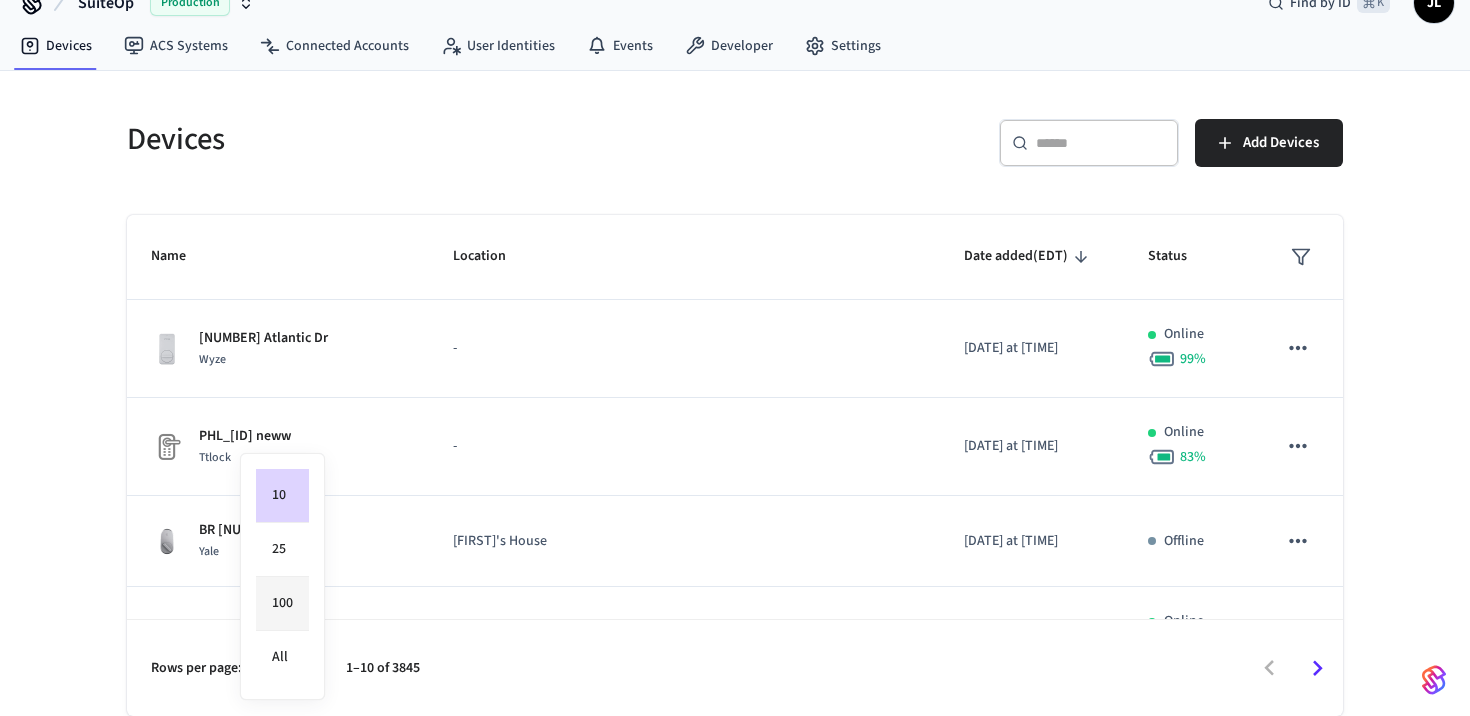 click on "100" at bounding box center [282, 604] 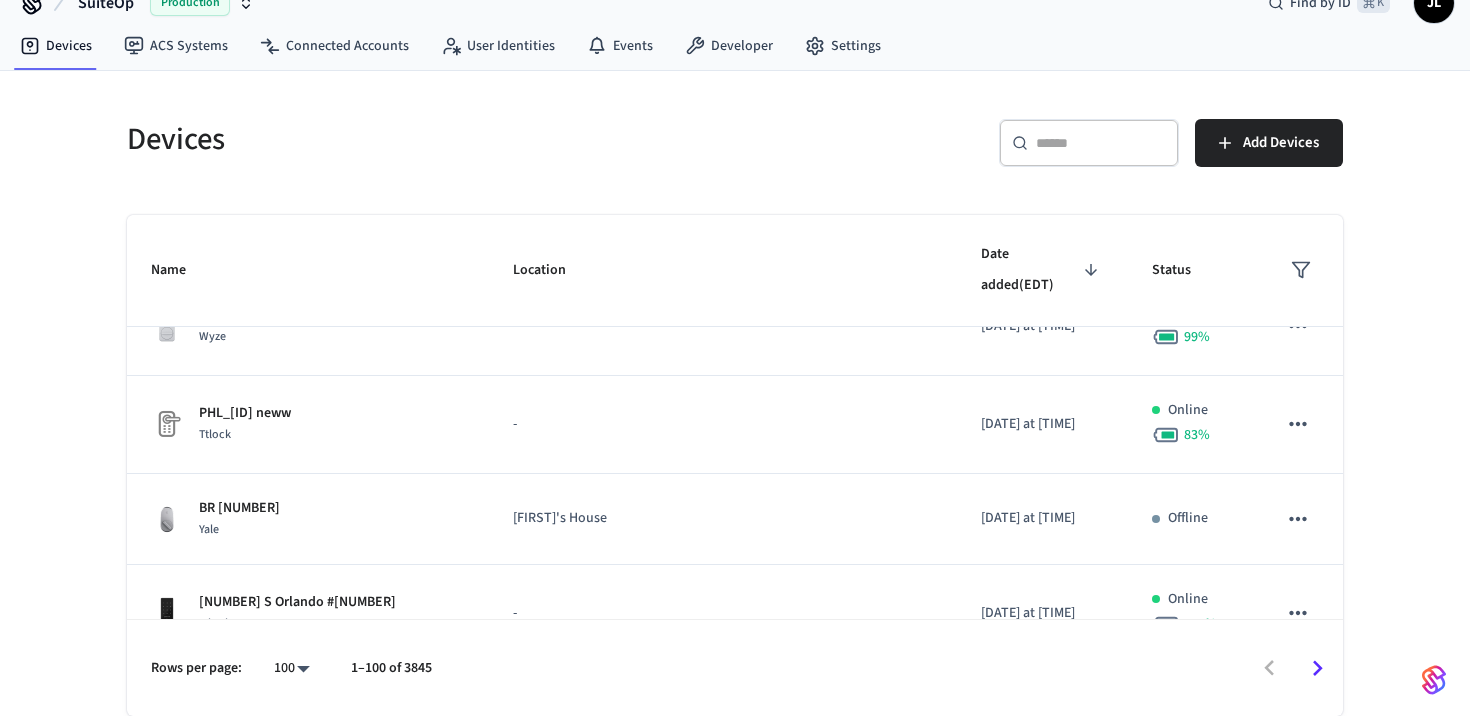 scroll, scrollTop: 43, scrollLeft: 0, axis: vertical 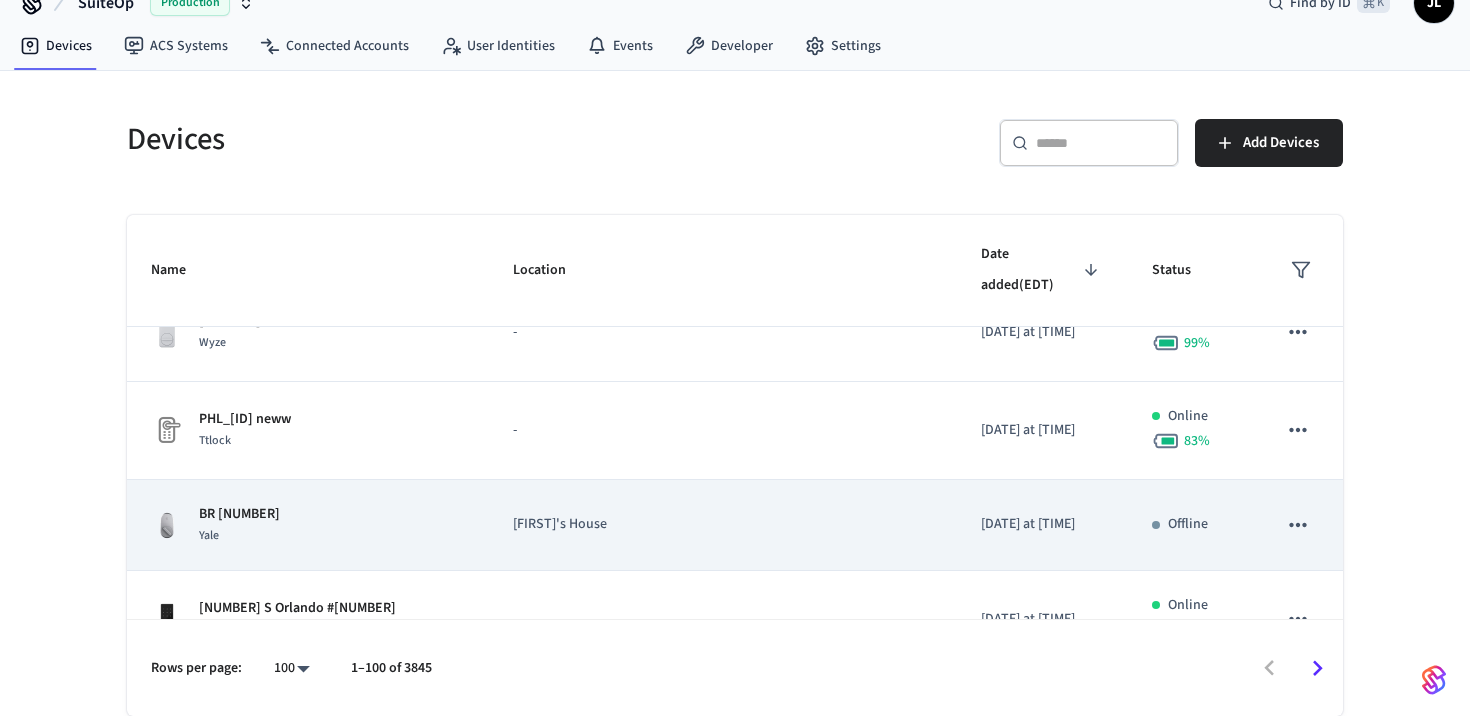 click on "BR 3 Yale" at bounding box center (308, 525) 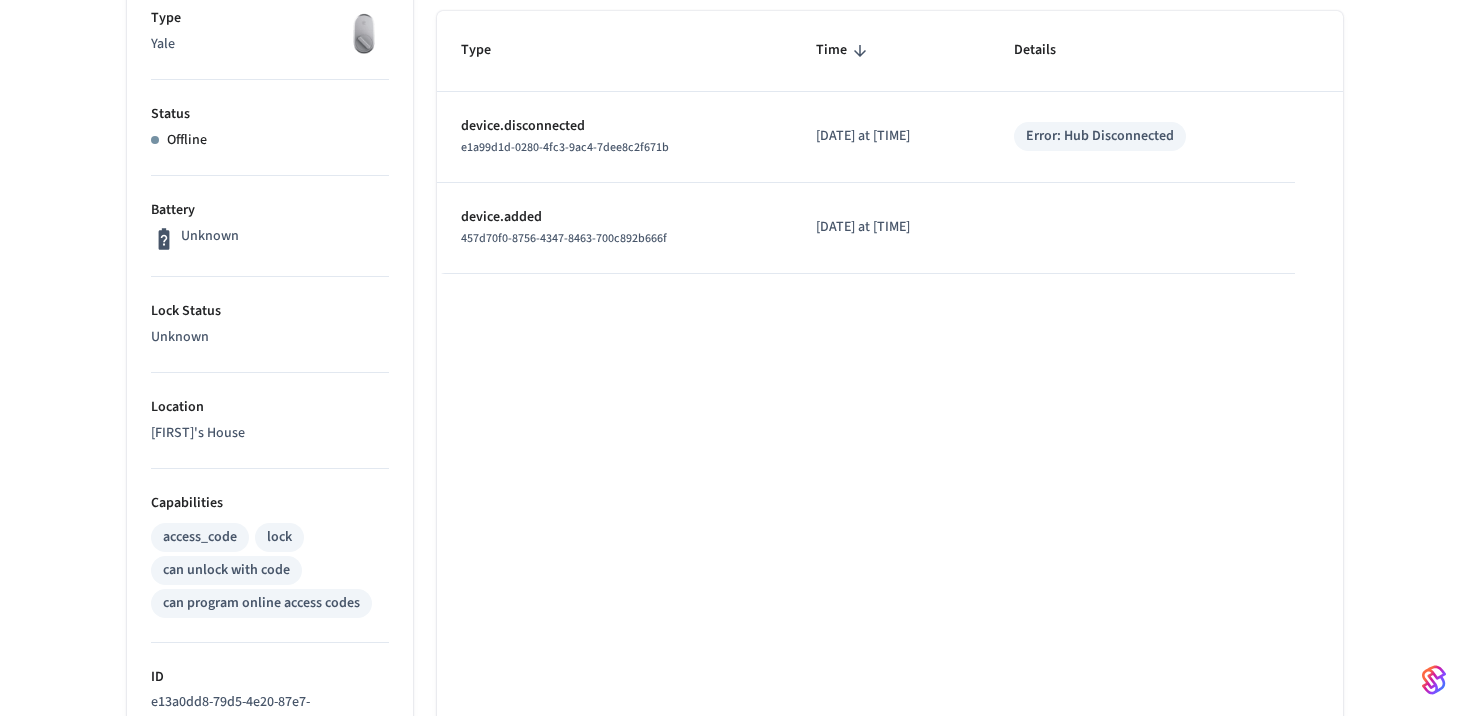 scroll, scrollTop: 0, scrollLeft: 0, axis: both 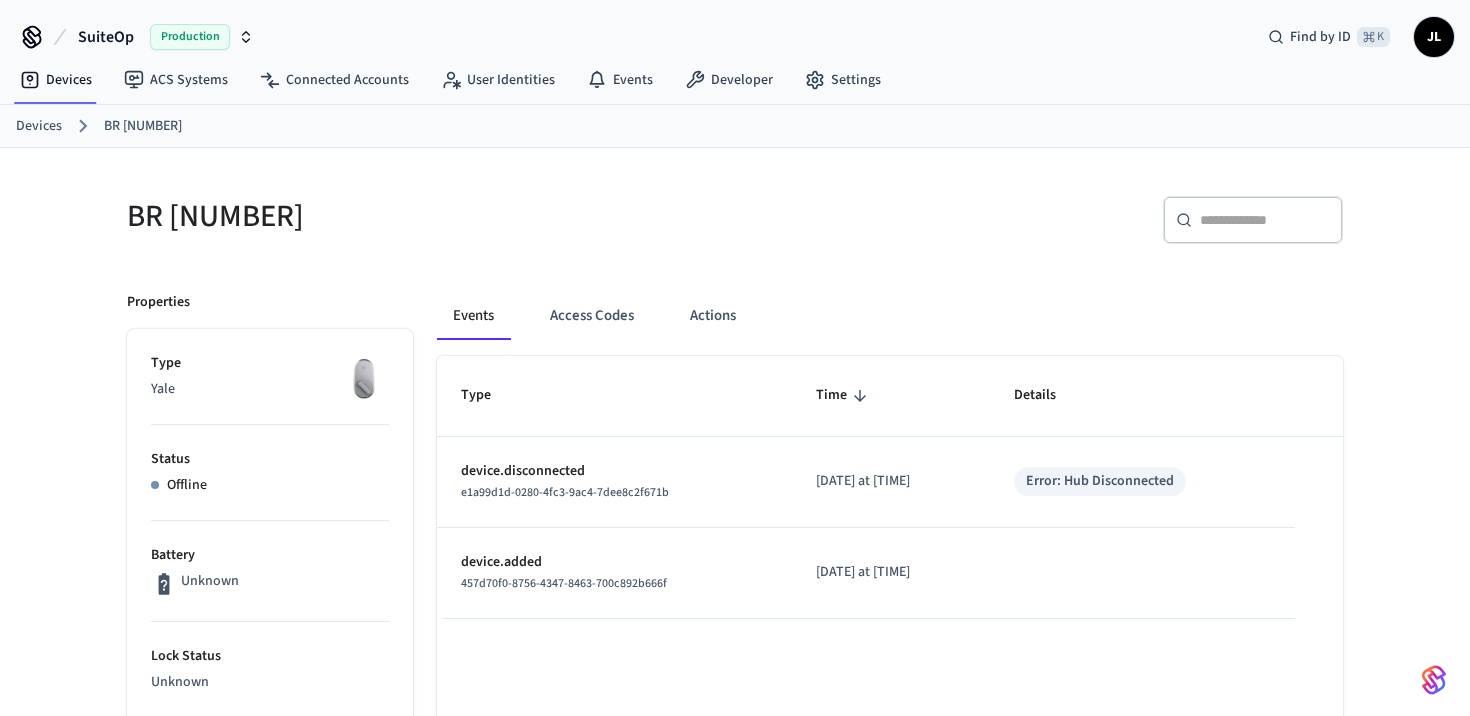 click on "Devices" at bounding box center (39, 126) 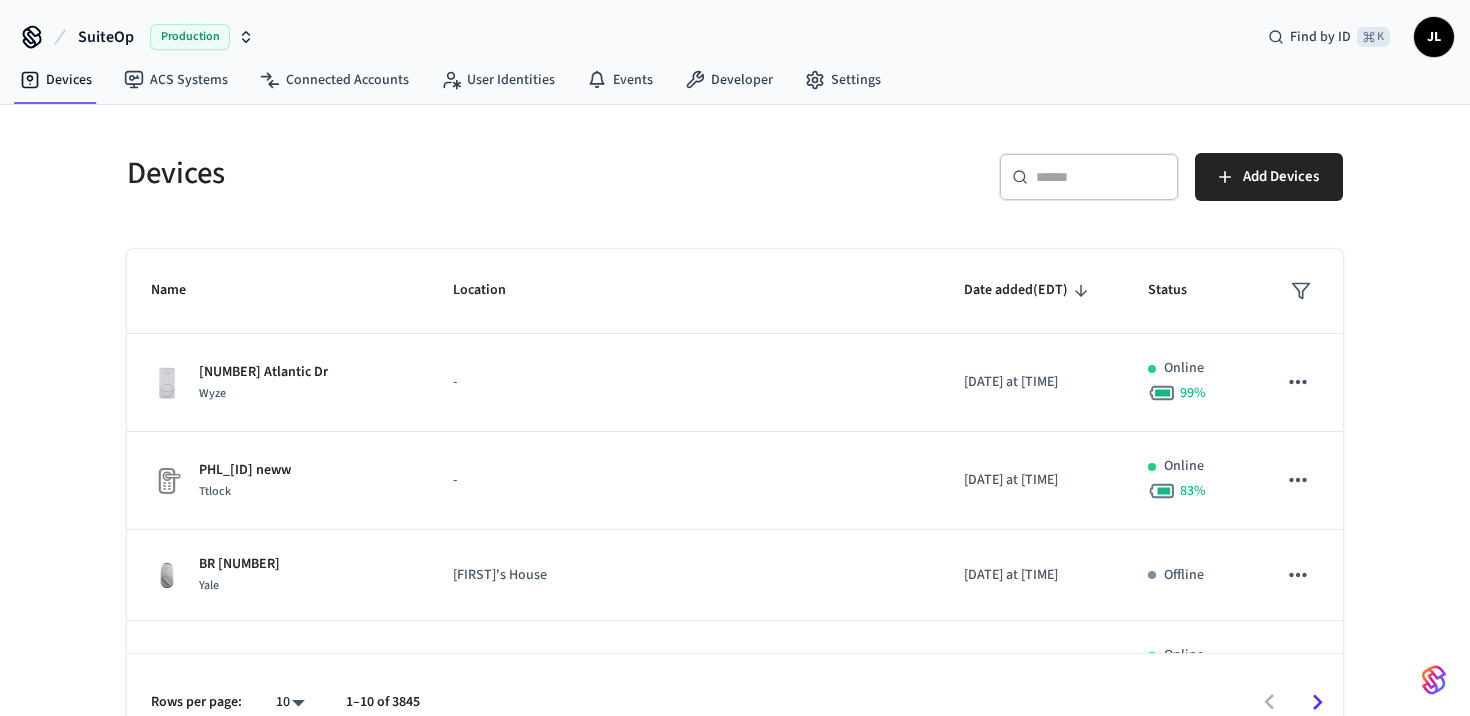 scroll, scrollTop: 654, scrollLeft: 0, axis: vertical 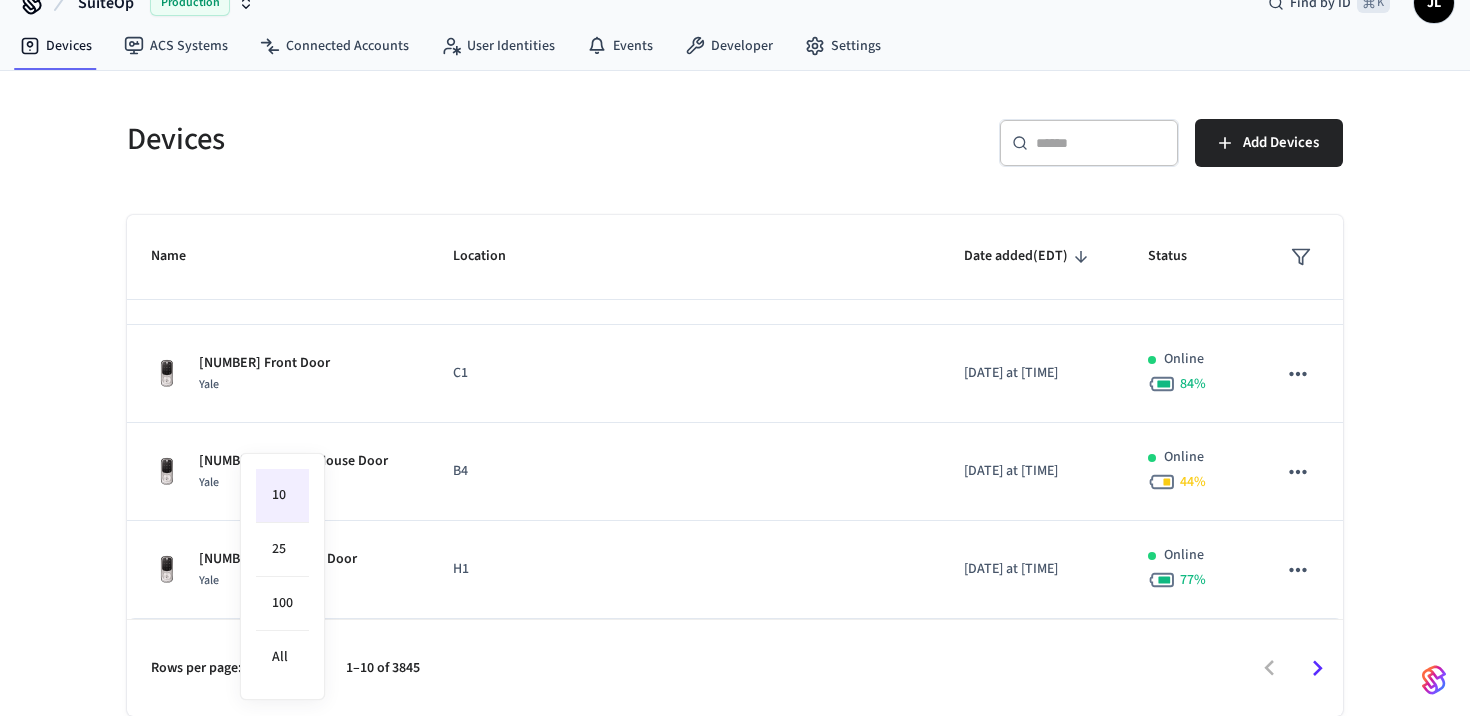 click on "SuiteOp Production Find by ID ⌘ K JL Devices ACS Systems Connected Accounts User Identities Events Developer Settings Devices ​ ​ Add Devices Name Location Date added  (EDT) Status 37 Atlantic Dr Wyze - 2025/07/31 at 7:33 pm Online 99 % PHL_13JEFF_05 neww Ttlock - 2025/07/31 at 3:46 pm Online 83 % BR 3 Yale John's House 2025/07/31 at 1:35 pm Offline 637 S Orlando #8 Igloohome - 2025/07/31 at 12:20 pm Online 100 % Upstairs Ecobee 2404 Broadway, San Diego, CA, 92102, US 2025/07/31 at 12:07 am Online Powered Living Room Ecobee 3465 Columbia St, San Diego, CA, 92103, US 2025/07/31 at 12:07 am Online Powered Living Room Ecobee 4679 Harbinson Ave, La Mesa, CA, 91942, US 2025/07/31 at 12:07 am Online Powered 3465 Front Door Yale C1 2025/07/31 at 12:03 am Online 84 % 2404 Carriage House Door Yale B4 2025/07/31 at 12:03 am Online 44 % 4679 Alley Side Door Yale H1 2025/07/31 at 12:03 am Online 77 % Rows per page: 10 ** 1–10 of 3845 4 /devices/list 8 /devices/unmanaged/list 1 /devices/get 1 /access_codes/list 1" at bounding box center [735, 341] 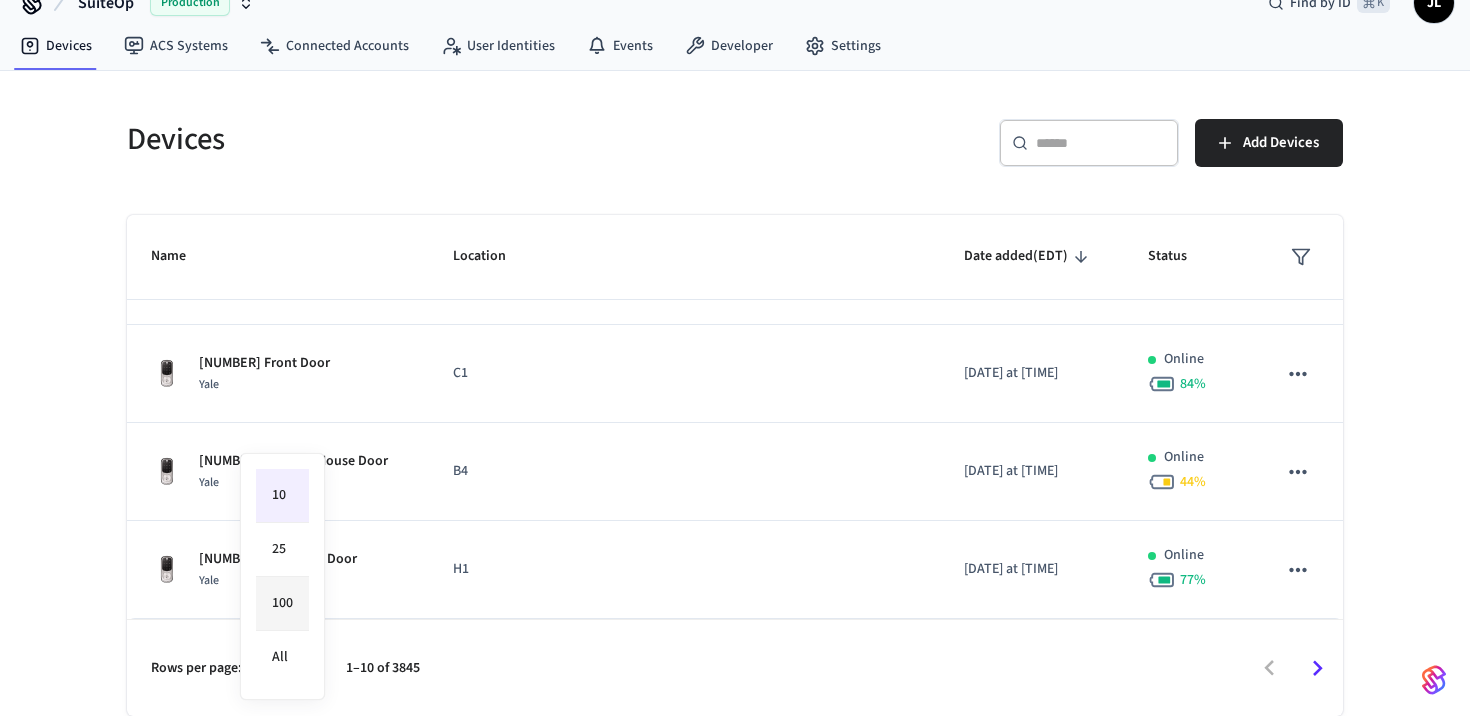 click on "100" at bounding box center [282, 604] 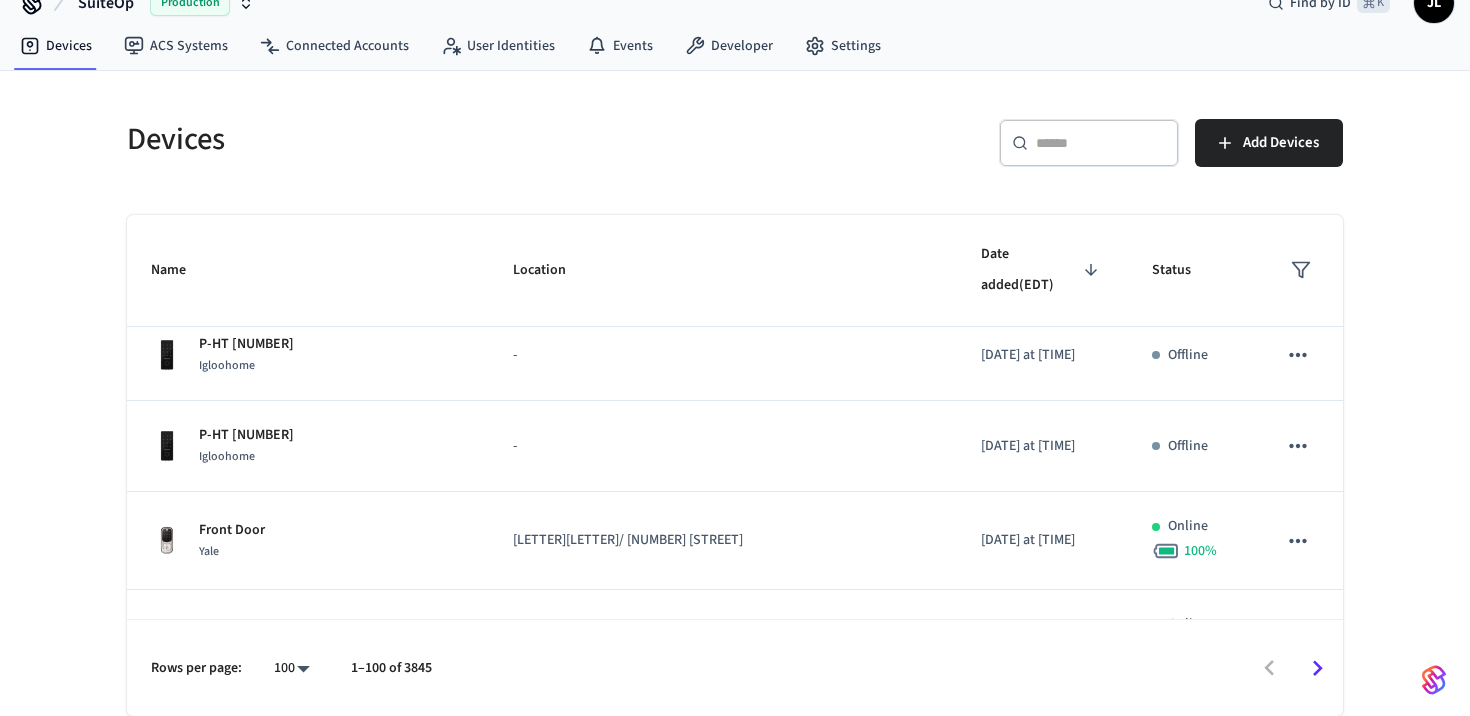 scroll, scrollTop: 2679, scrollLeft: 0, axis: vertical 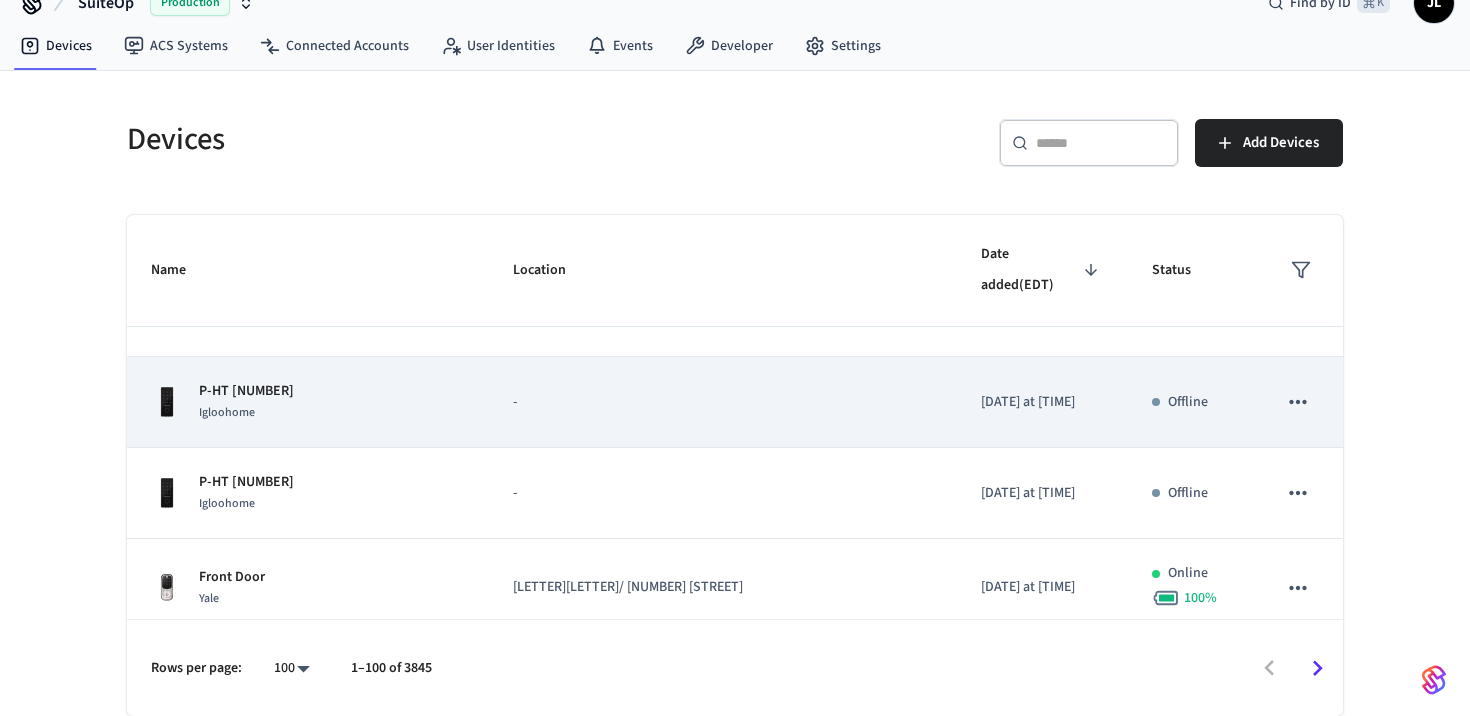 click on "P-HT 806 Igloohome" at bounding box center [308, 402] 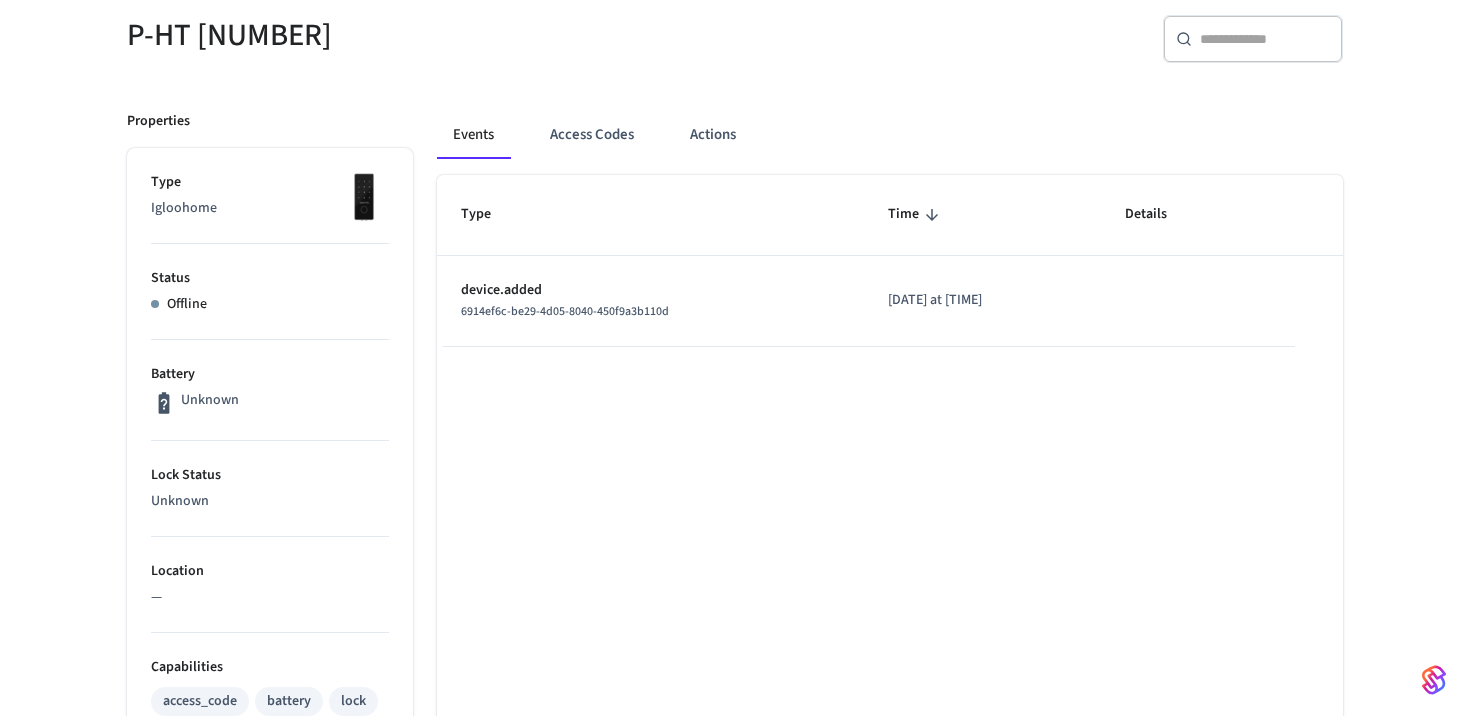 scroll, scrollTop: 0, scrollLeft: 0, axis: both 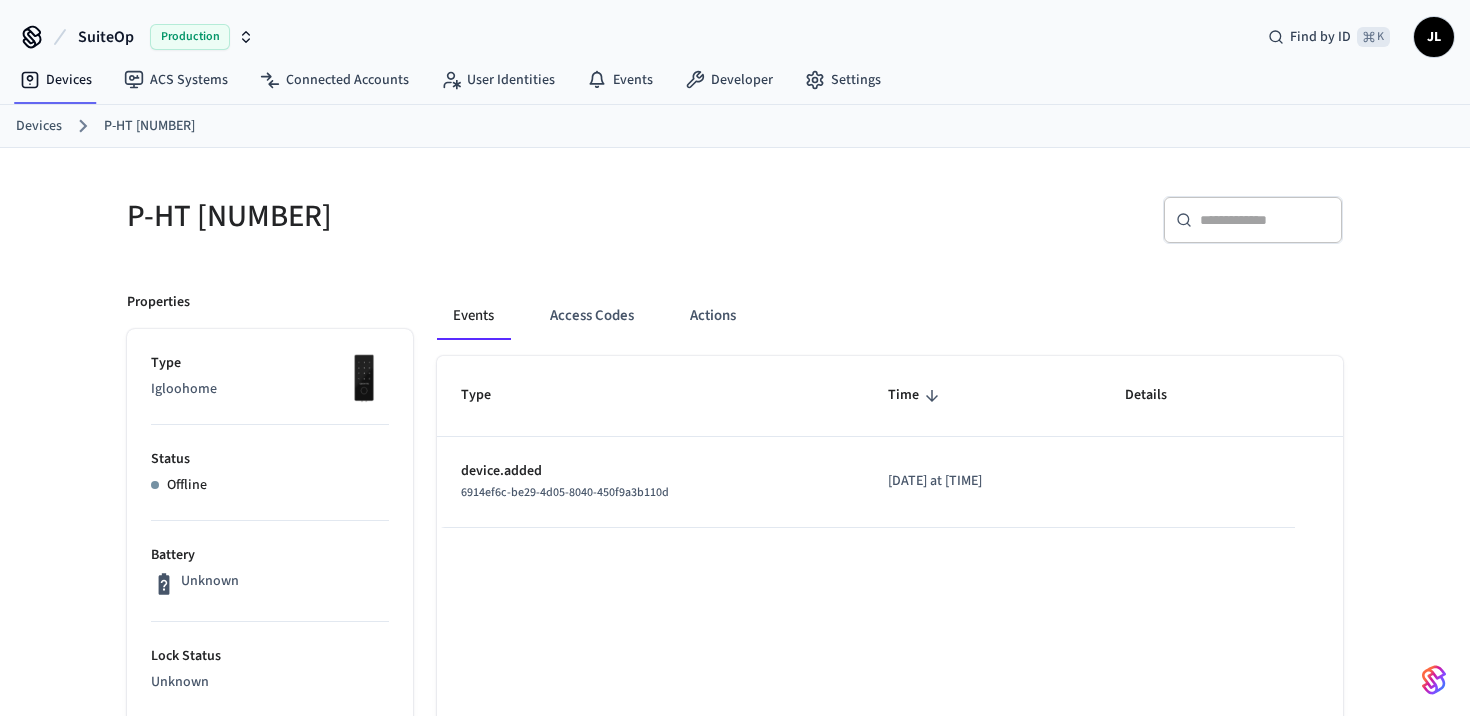 click on "Devices" at bounding box center [39, 126] 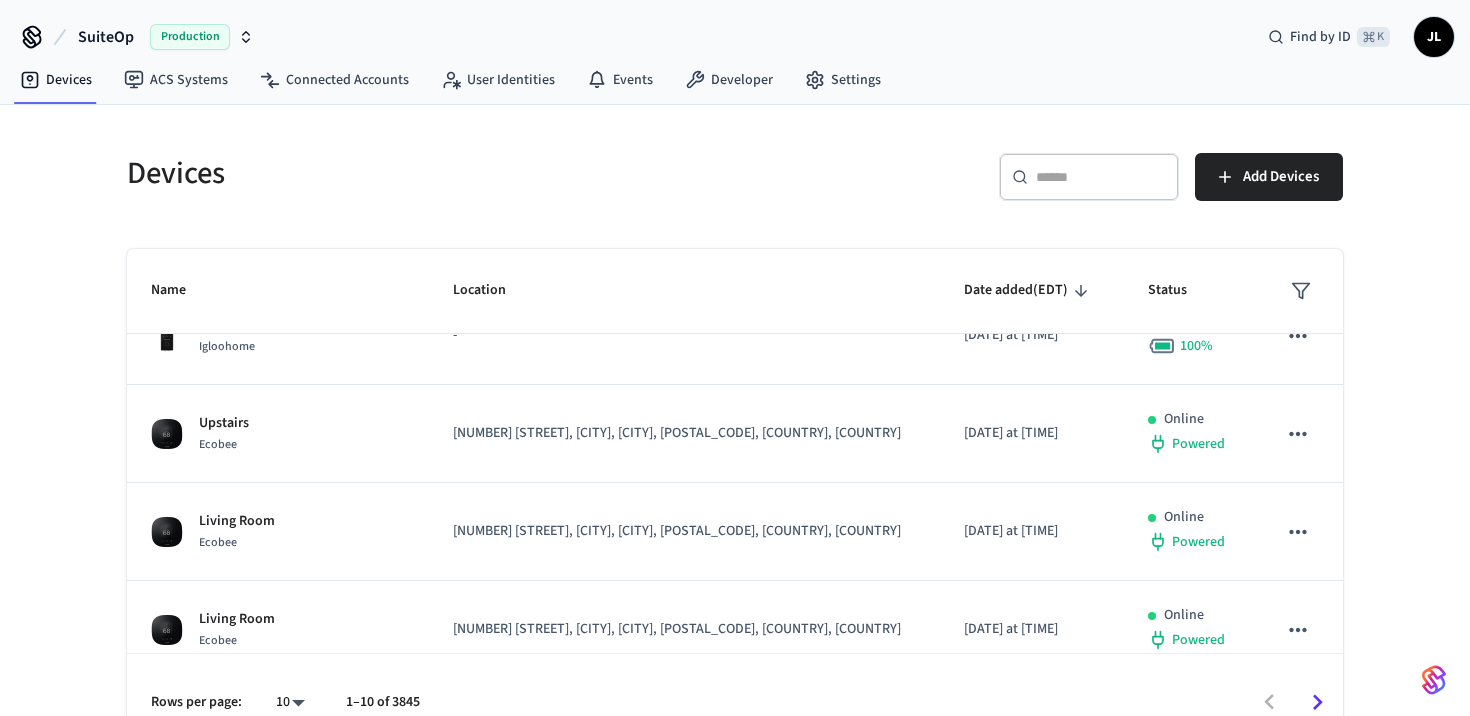 scroll, scrollTop: 654, scrollLeft: 0, axis: vertical 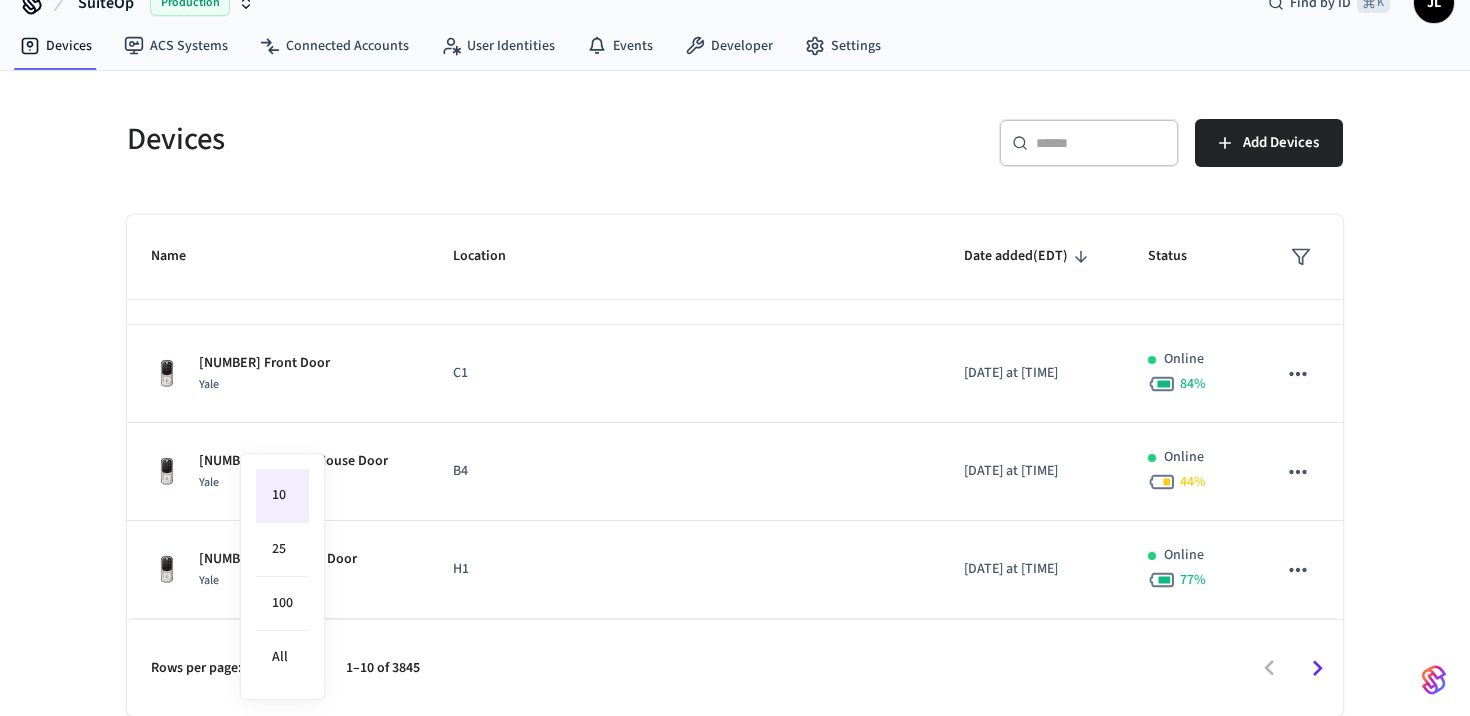 click on "SuiteOp Production Find by ID ⌘ K JL Devices ACS Systems Connected Accounts User Identities Events Developer Settings Devices ​ ​ Add Devices Name Location Date added  (EDT) Status 37 Atlantic Dr Wyze - 2025/07/31 at 7:33 pm Online 99 % PHL_13JEFF_05 neww Ttlock - 2025/07/31 at 3:46 pm Online 83 % BR 3 Yale John's House 2025/07/31 at 1:35 pm Offline 637 S Orlando #8 Igloohome - 2025/07/31 at 12:20 pm Online 100 % Upstairs Ecobee 2404 Broadway, San Diego, CA, 92102, US 2025/07/31 at 12:07 am Online Powered Living Room Ecobee 3465 Columbia St, San Diego, CA, 92103, US 2025/07/31 at 12:07 am Online Powered Living Room Ecobee 4679 Harbinson Ave, La Mesa, CA, 91942, US 2025/07/31 at 12:07 am Online Powered 3465 Front Door Yale C1 2025/07/31 at 12:03 am Online 84 % 2404 Carriage House Door Yale B4 2025/07/31 at 12:03 am Online 44 % 4679 Alley Side Door Yale H1 2025/07/31 at 12:03 am Online 77 % Rows per page: 10 ** 1–10 of 3845 9 /devices/list 12 /devices/unmanaged/list 4 /devices/get 6 /access_codes/list 6" at bounding box center (735, 341) 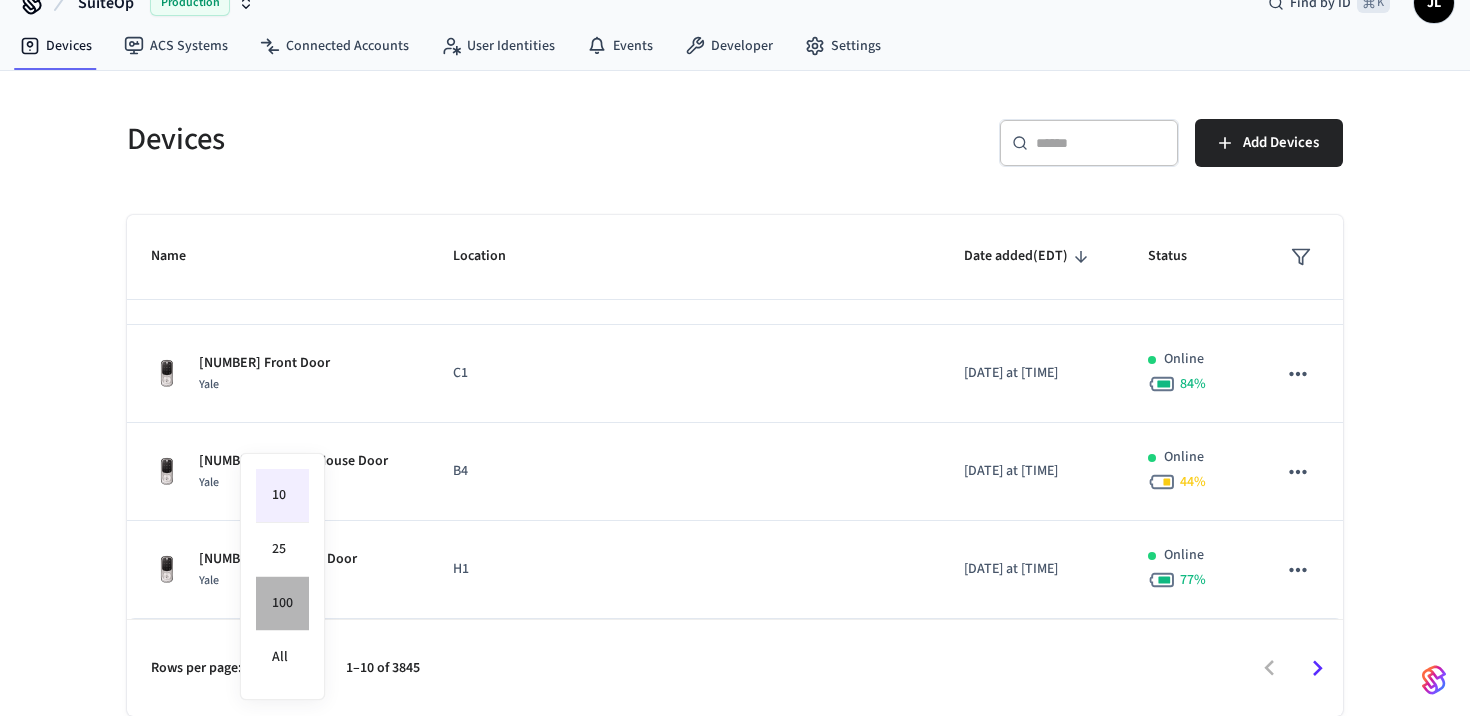 click on "100" at bounding box center (282, 604) 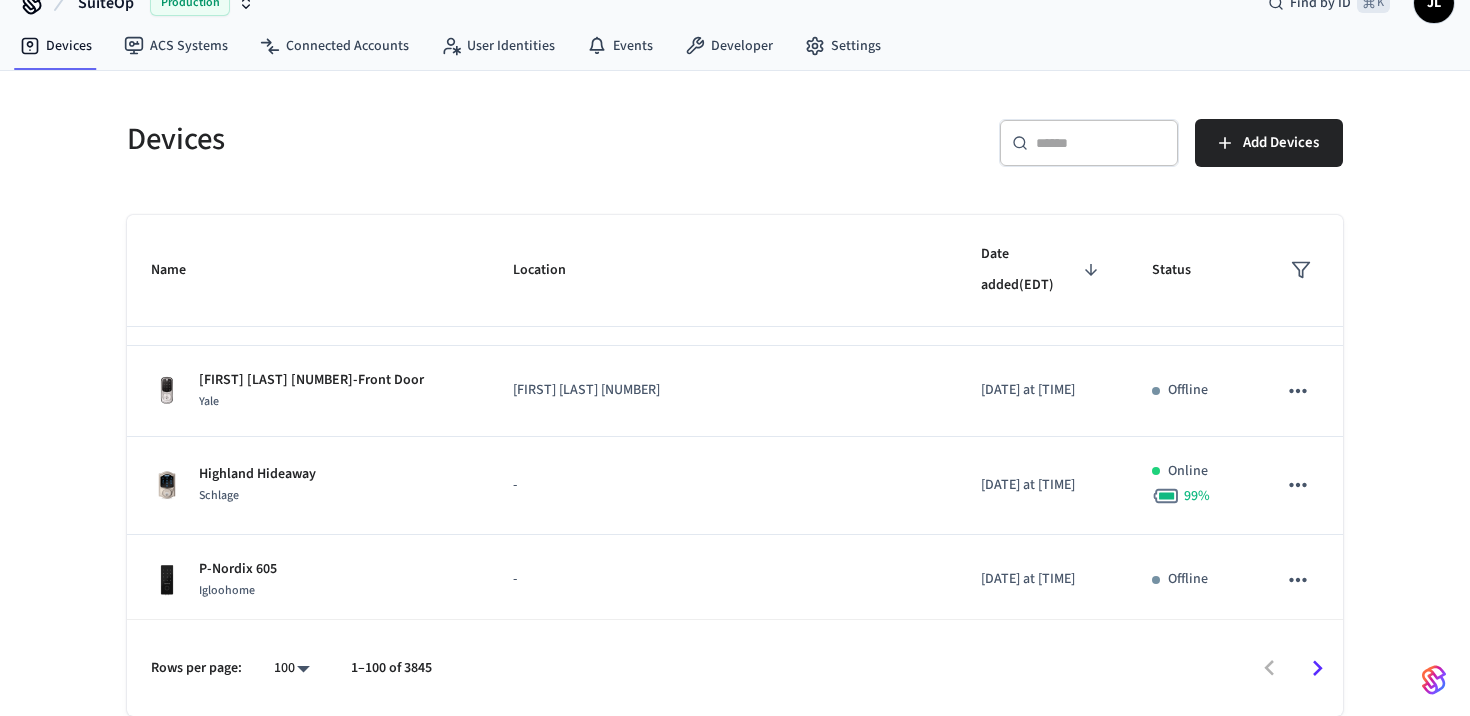 scroll, scrollTop: 2131, scrollLeft: 0, axis: vertical 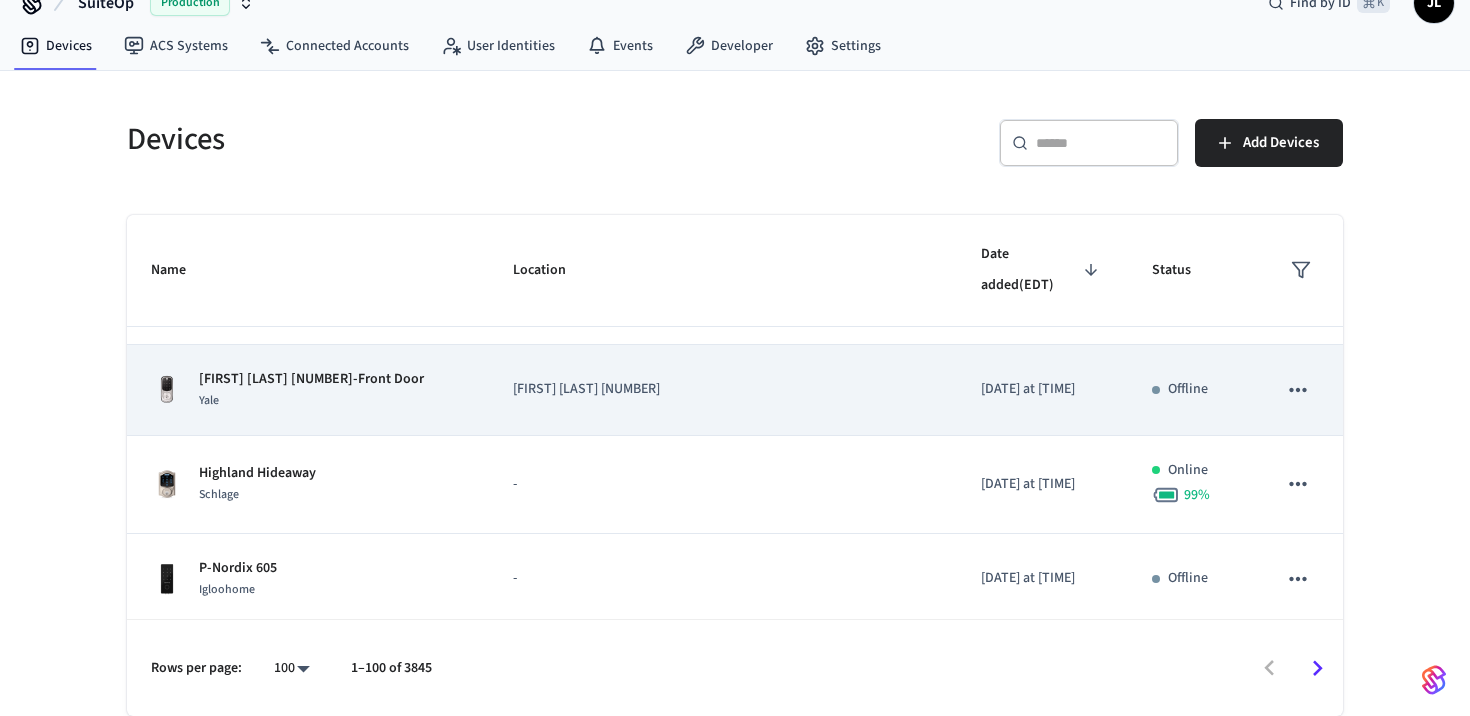 click on "Freddy Rivas 2640-Front Door Yale" at bounding box center (308, 390) 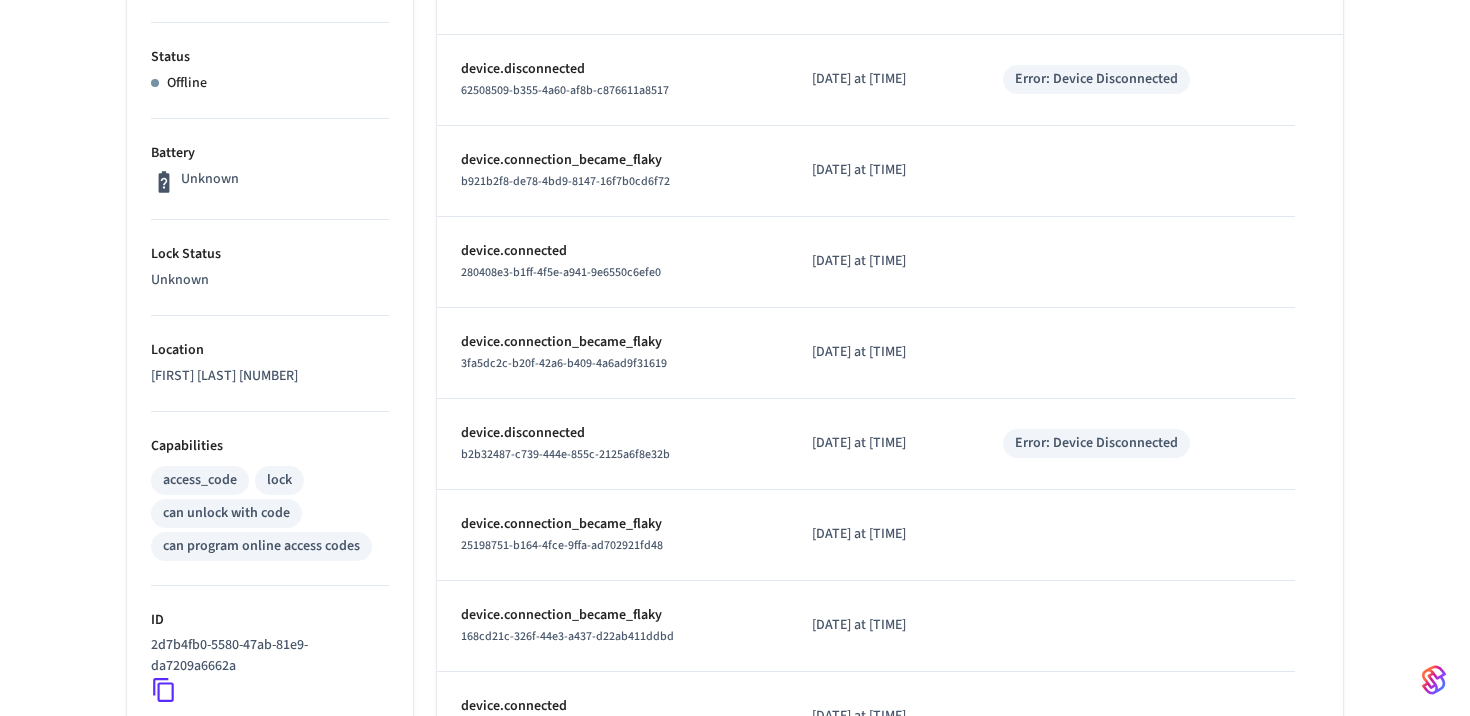 scroll, scrollTop: 0, scrollLeft: 0, axis: both 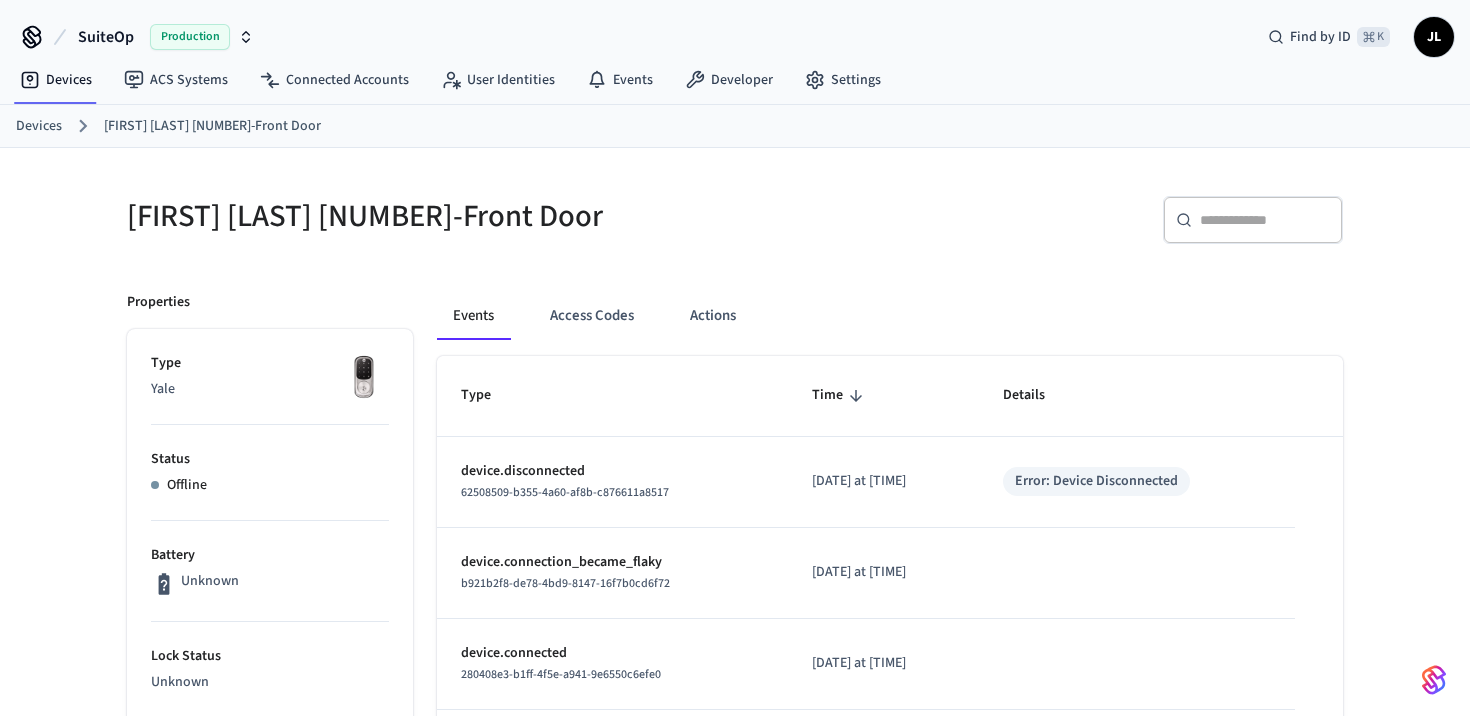 click on "Devices" at bounding box center [39, 126] 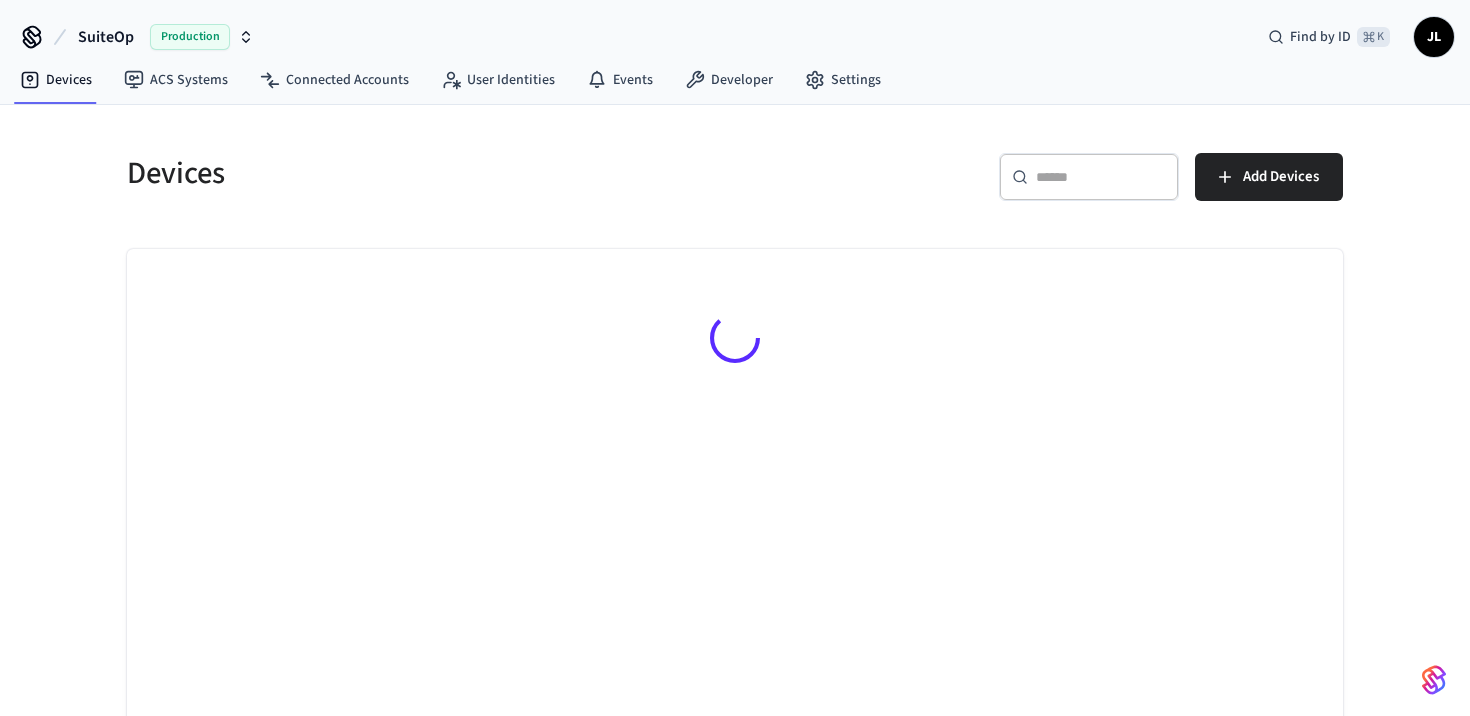click at bounding box center (1101, 177) 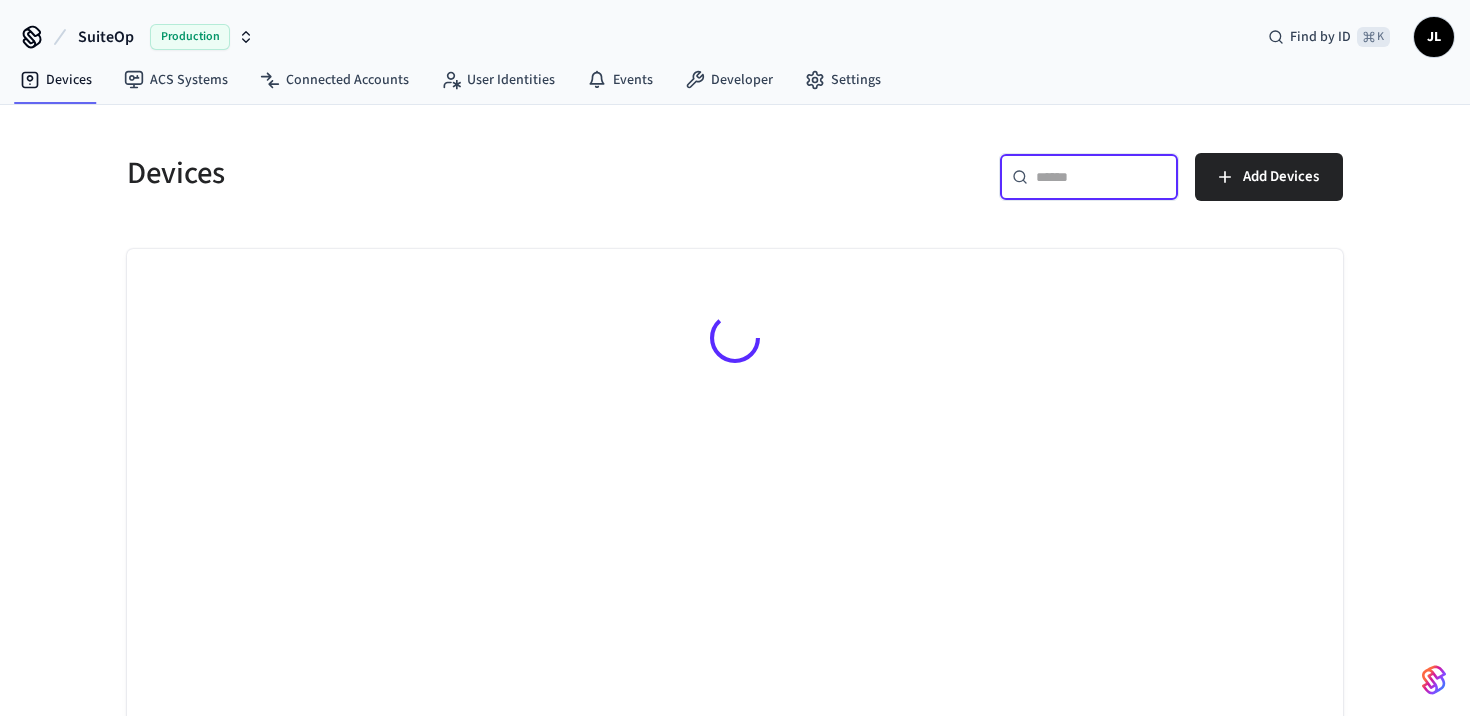 paste on "**********" 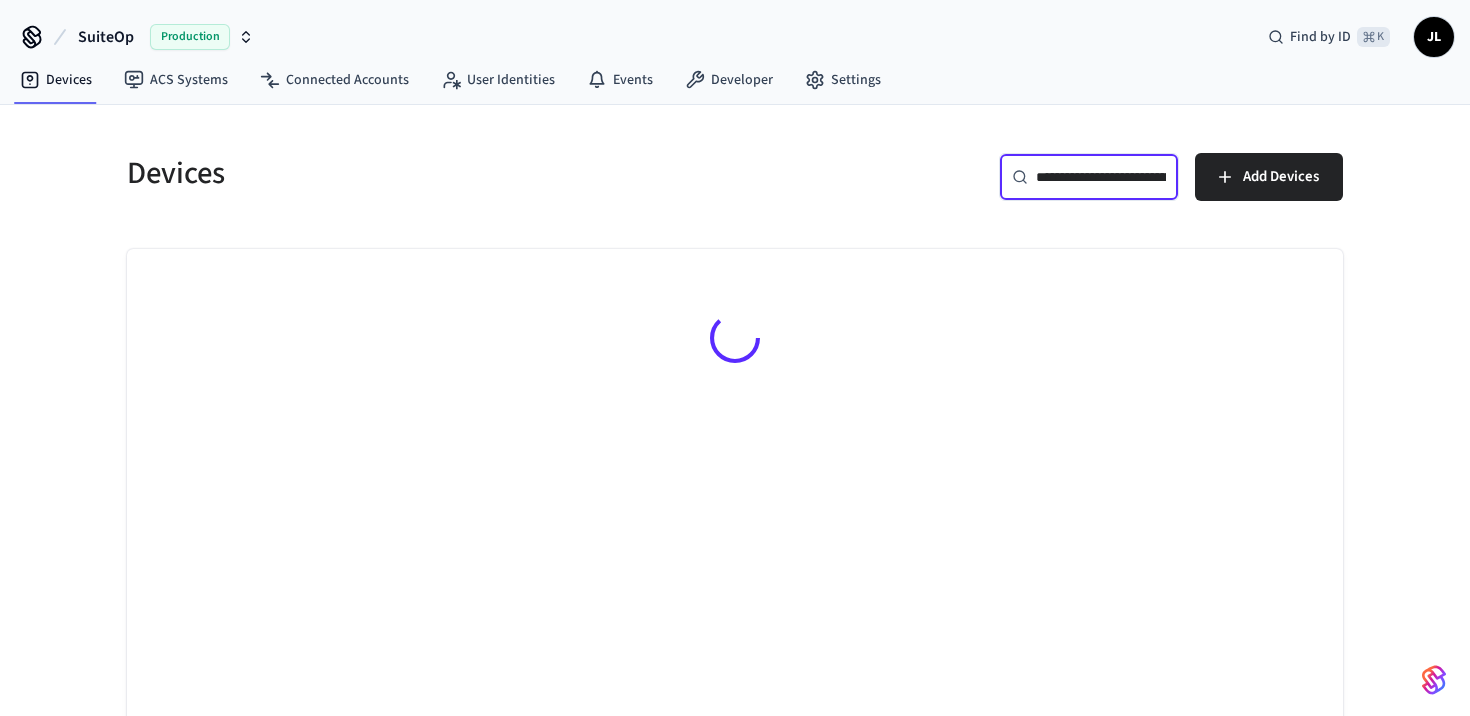 scroll, scrollTop: 0, scrollLeft: 147, axis: horizontal 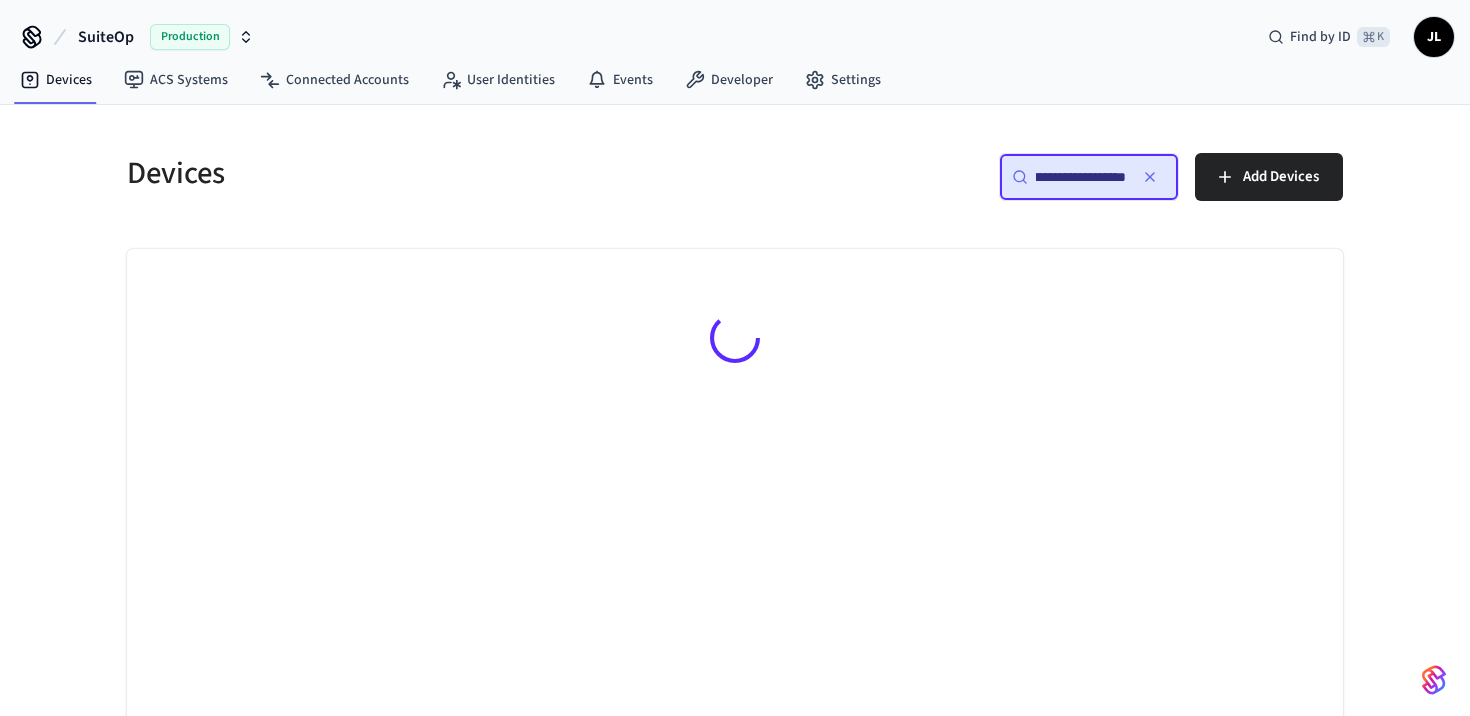 type on "**********" 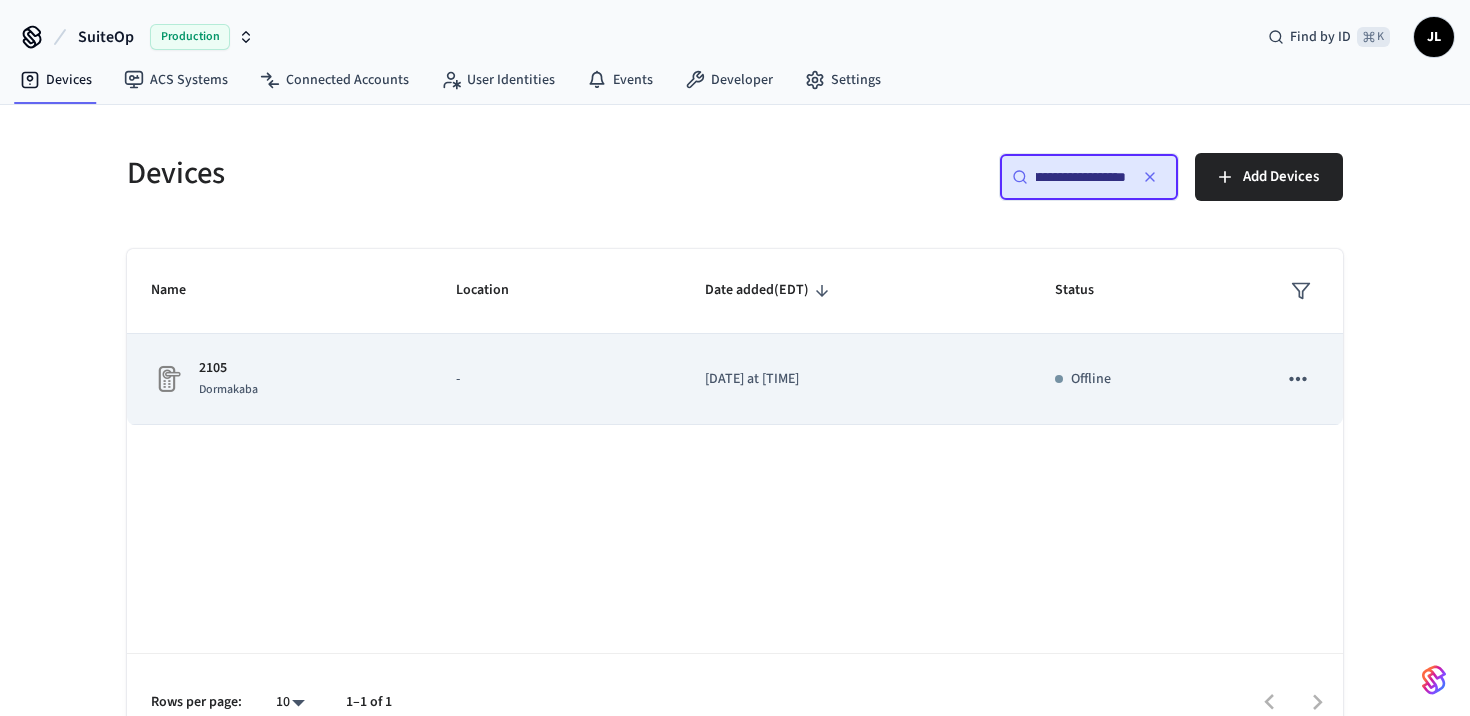 scroll, scrollTop: 0, scrollLeft: 0, axis: both 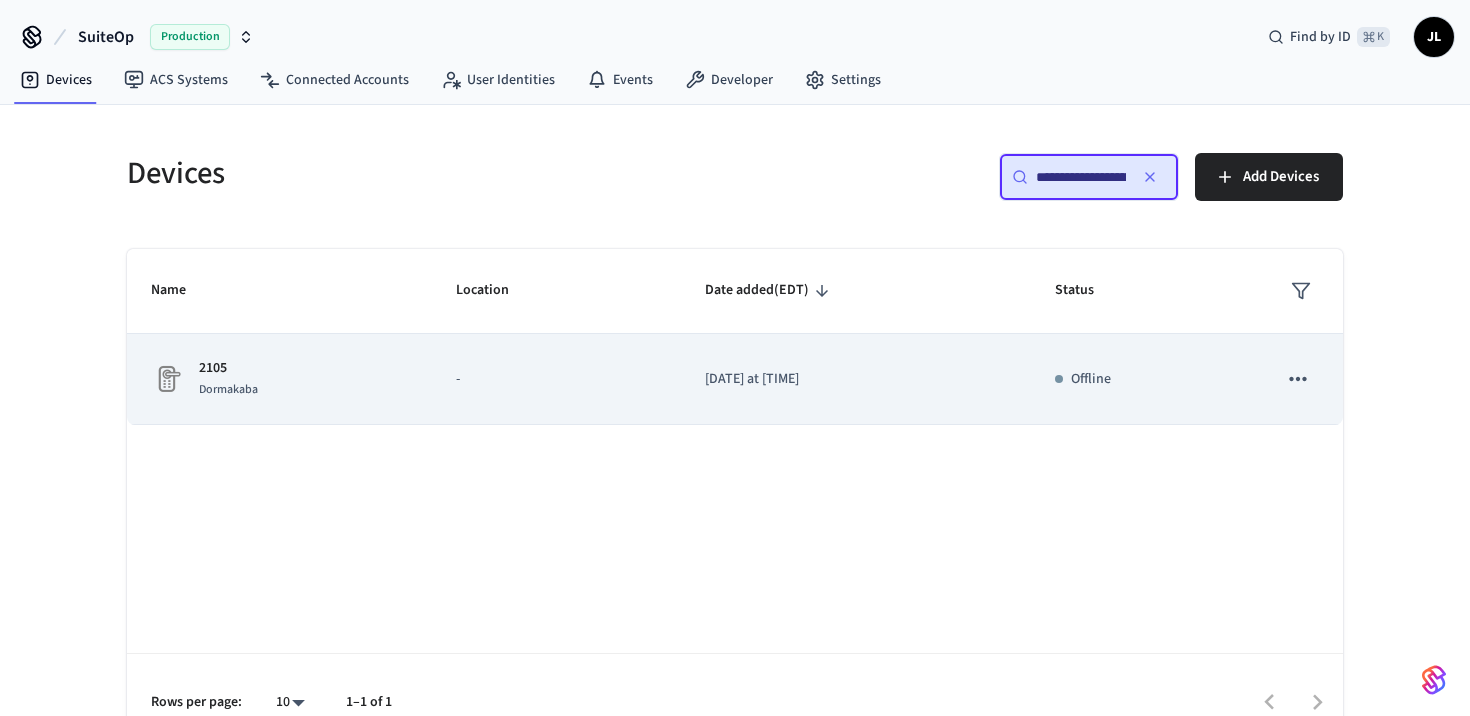 click on "-" at bounding box center [557, 379] 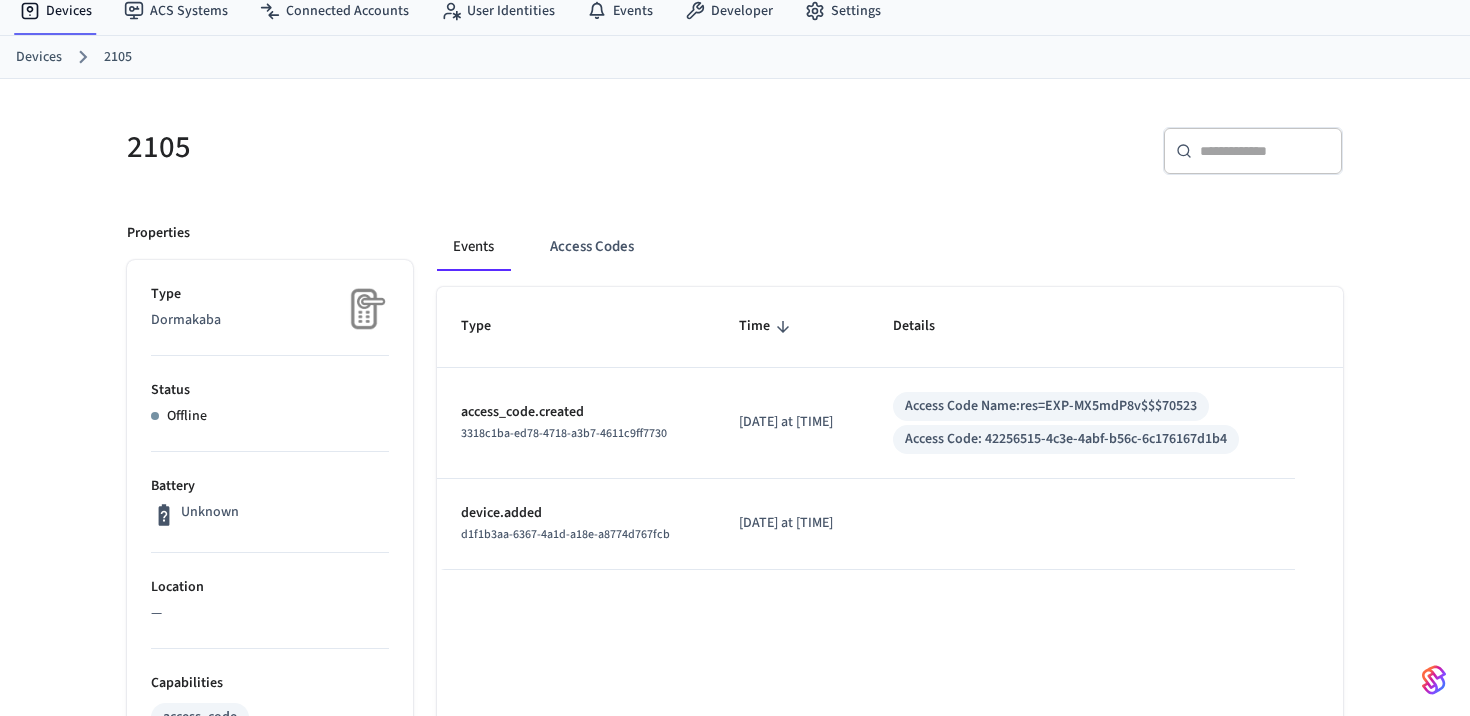 scroll, scrollTop: 0, scrollLeft: 0, axis: both 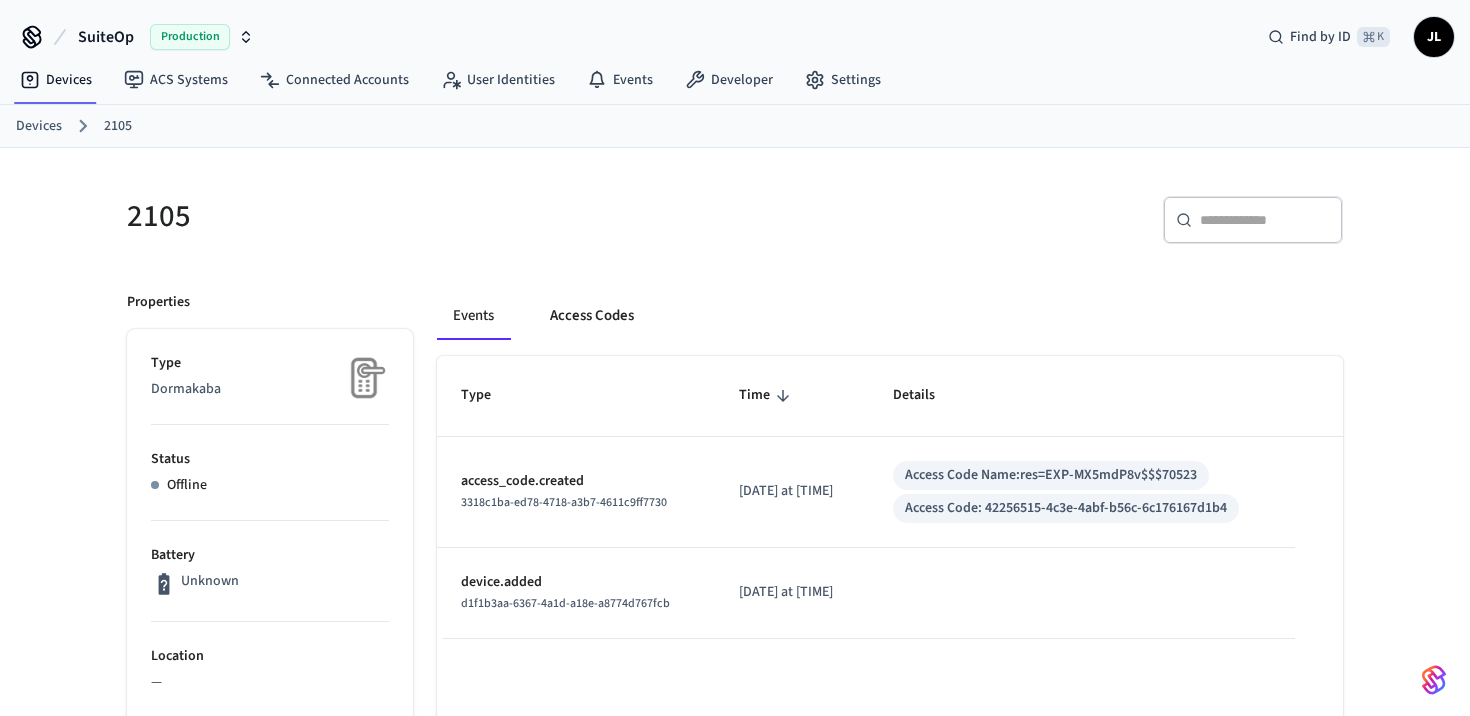 click on "Access Codes" at bounding box center (592, 316) 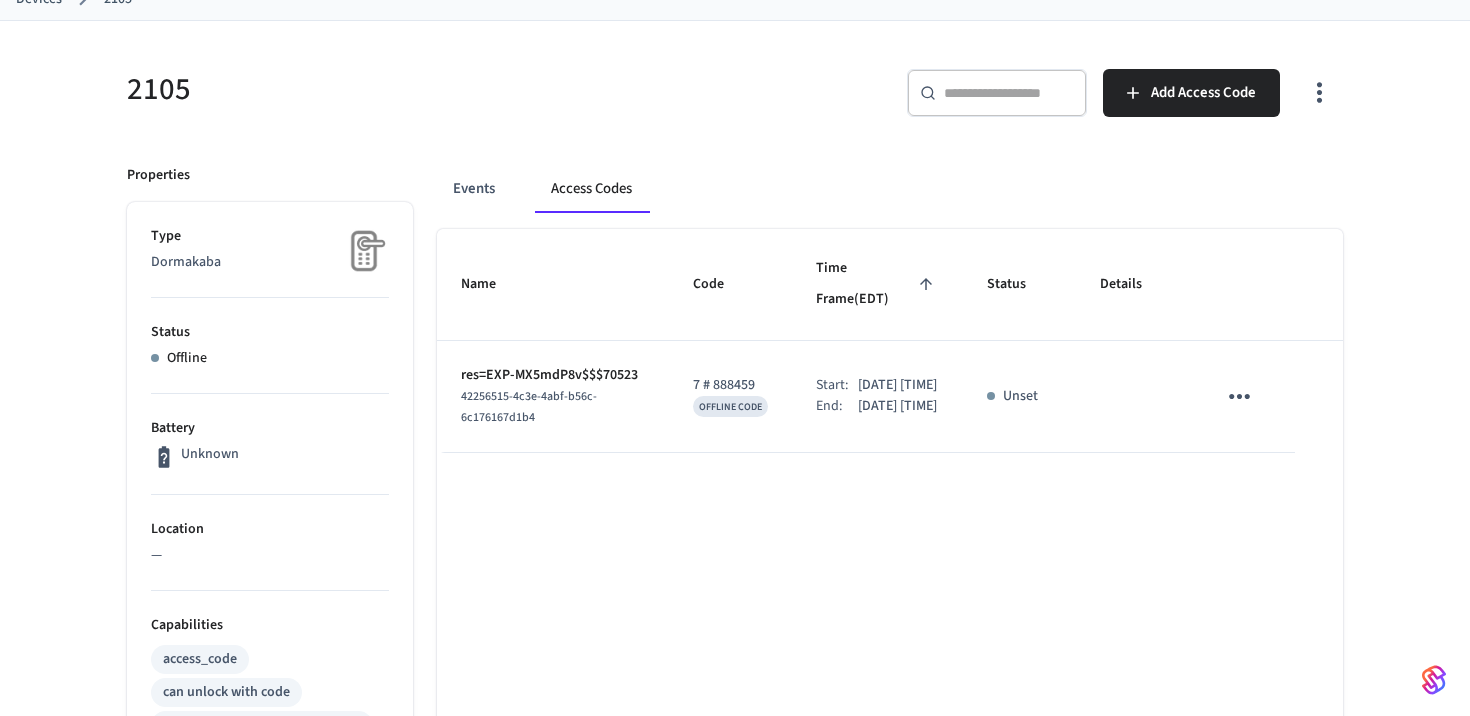 scroll, scrollTop: 0, scrollLeft: 0, axis: both 